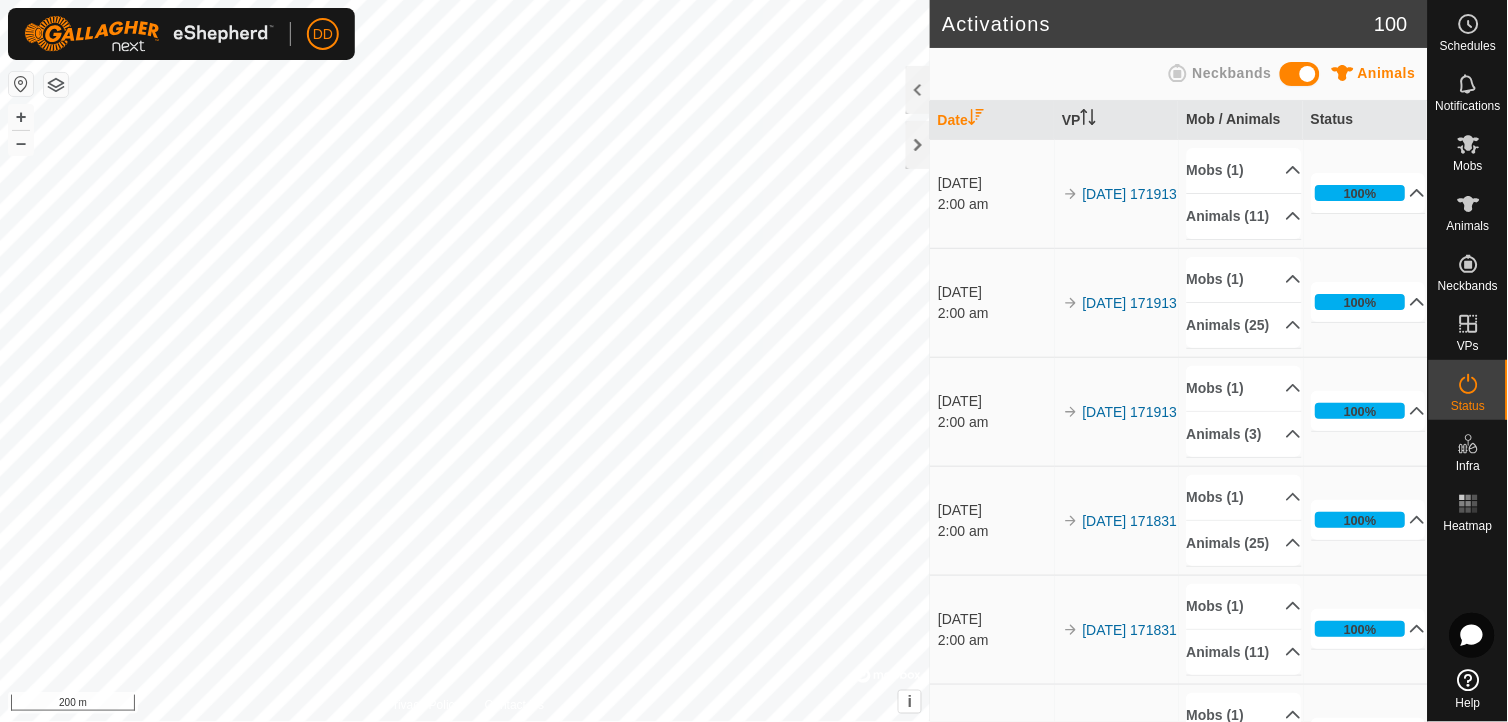 scroll, scrollTop: 0, scrollLeft: 0, axis: both 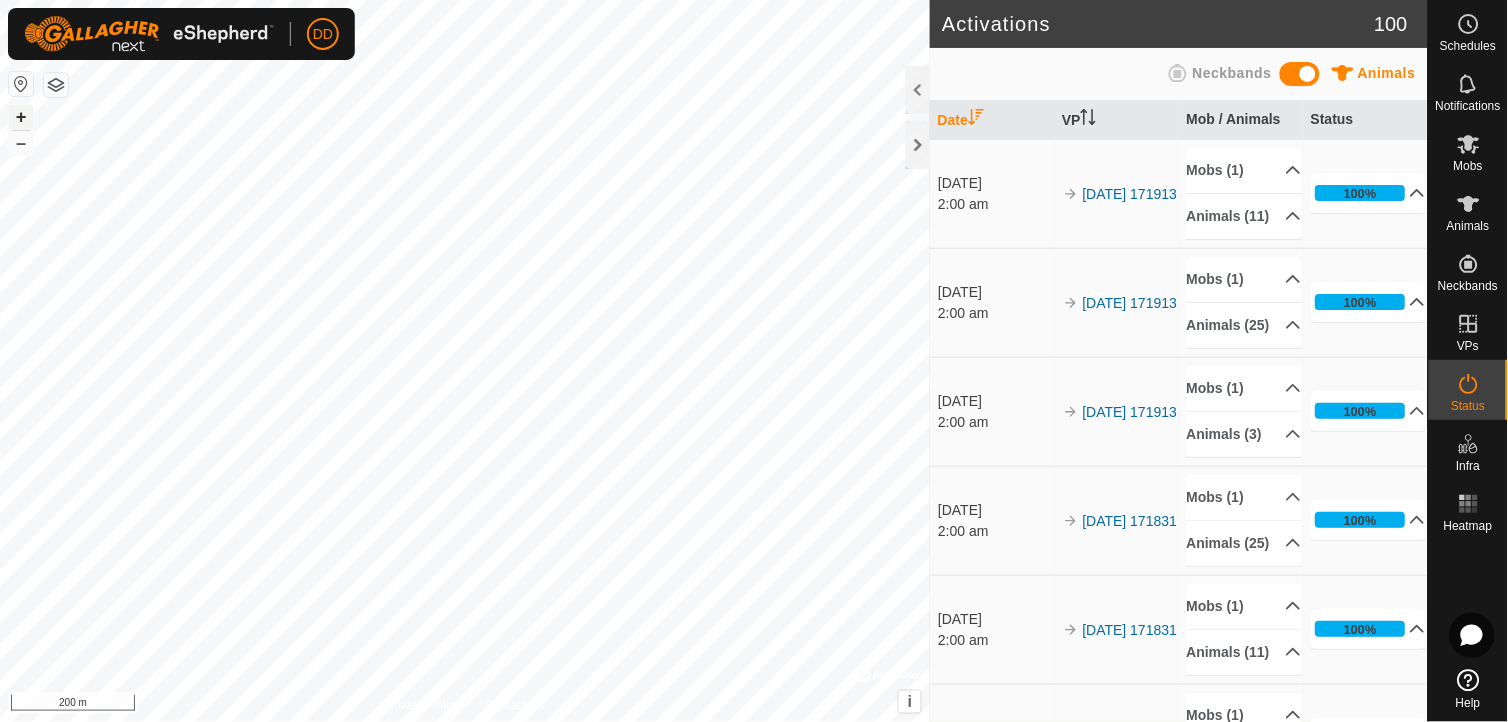 click on "+" at bounding box center (21, 117) 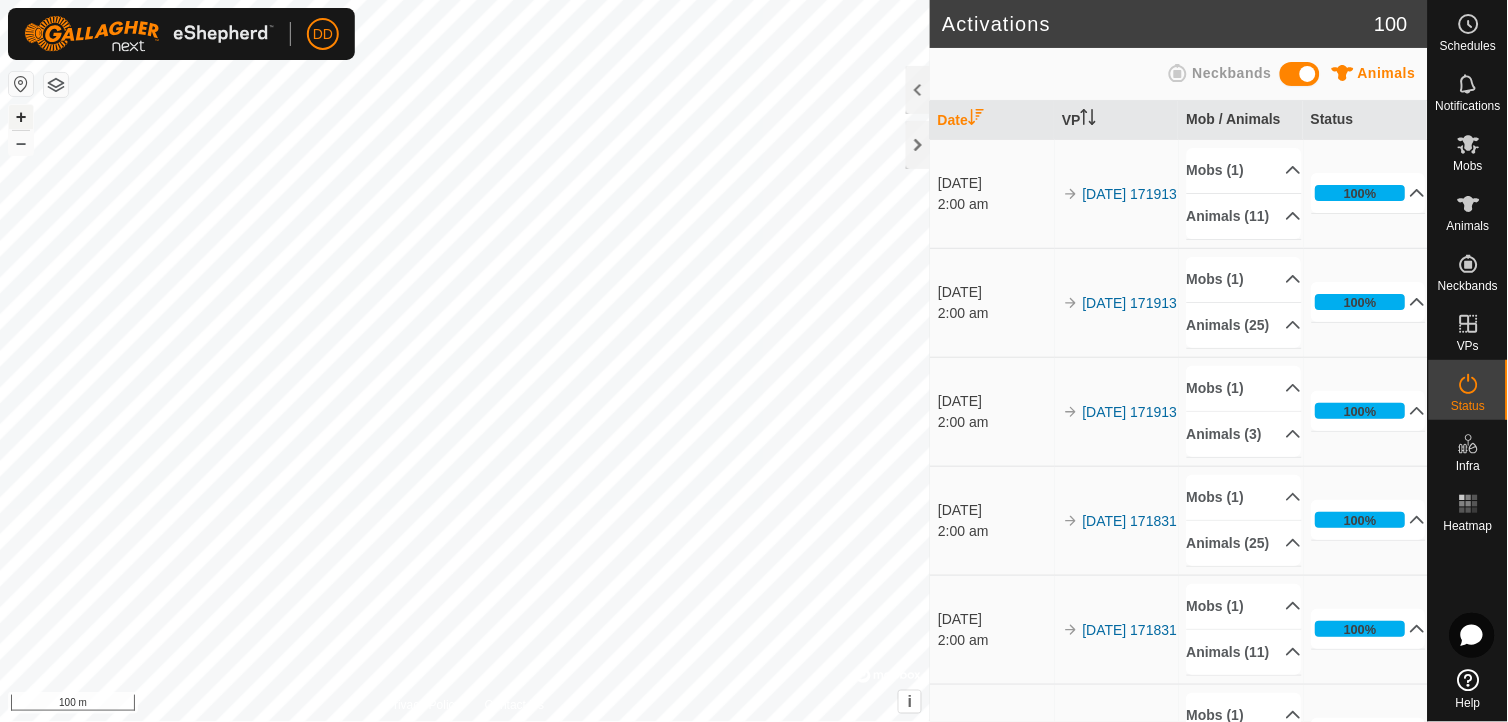 click on "+" at bounding box center [21, 117] 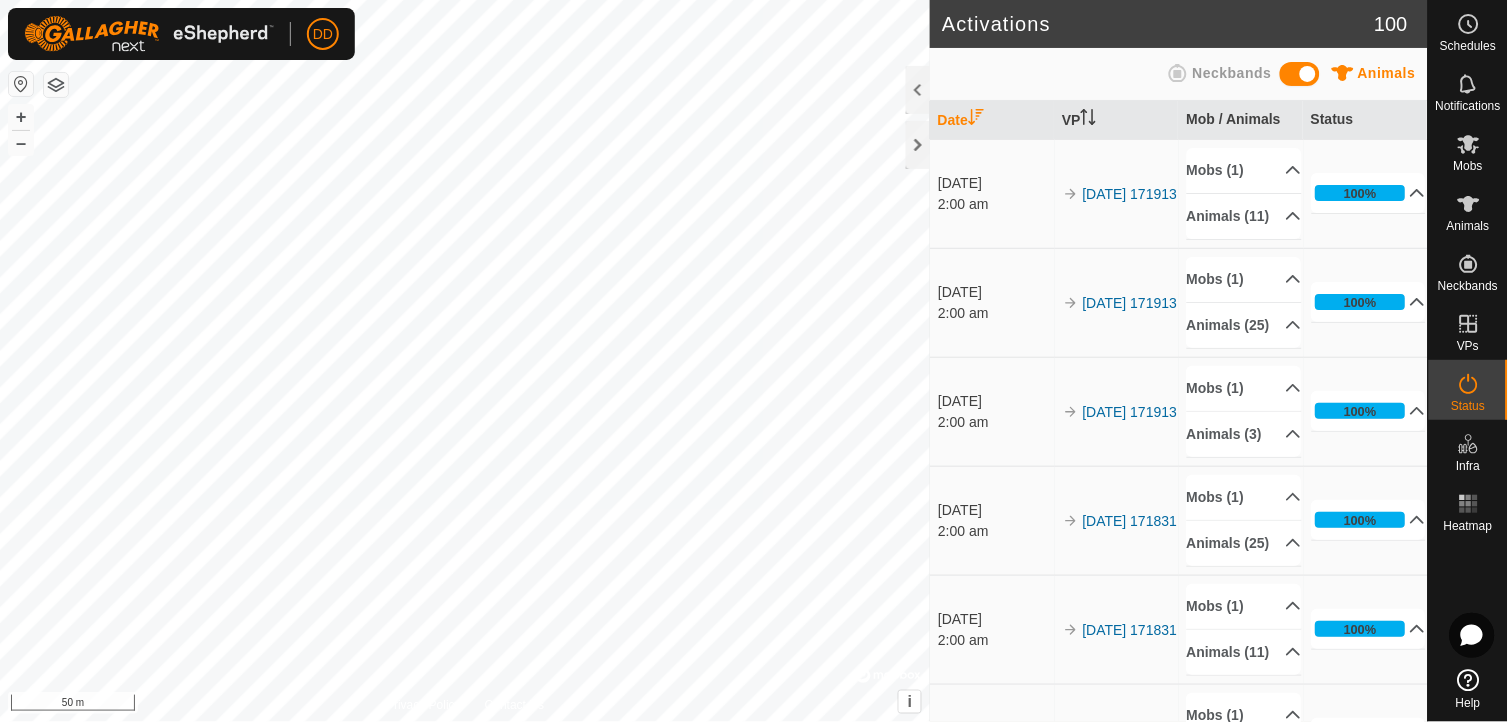 click on "DD Schedules Notifications Mobs Animals Neckbands VPs Status Infra Heatmap Help Activations 100 Animals Neckbands   Date   VP   Mob / Animals   Status  [DATE] 2:00 am 2025-07-08 171913 Mobs (1)  Heifers  Animals (11)  103M   15M   135M   2m   17M   1M   153M   68M   143M   JoM   464M  100% In Progress Pending  0  Sent   0  Completed Confirmed   11  Overridden  0  Cancelled   0  [DATE] 2:00 am 2025-07-08 171913 Mobs (1)  Cows  Animals (25)  9J   103K   30L   32i   2L   701F   68K   68H   28G   2C   13i   43L   130G   15K   [PERSON_NAME]   2668   615F   396   17i   11K   135K   14D   464H   153F   1F  100% In Progress Pending  0  Sent   0  Completed Confirmed   25  Overridden  0  Cancelled   0  [DATE] 2:00 am 2025-07-08 171913 Mobs (1)  Breeding Bulls  Animals (3)  15   53L   7  100% In Progress Pending  0  Sent   0  Completed Confirmed   3  Overridden  0  Cancelled   0  [DATE] 2:00 am 2025-07-08 171831 Mobs (1)  Cows  Animals (25)  9J   103K   30L   32i   2L   701F   68K   68H   28G" at bounding box center (754, 361) 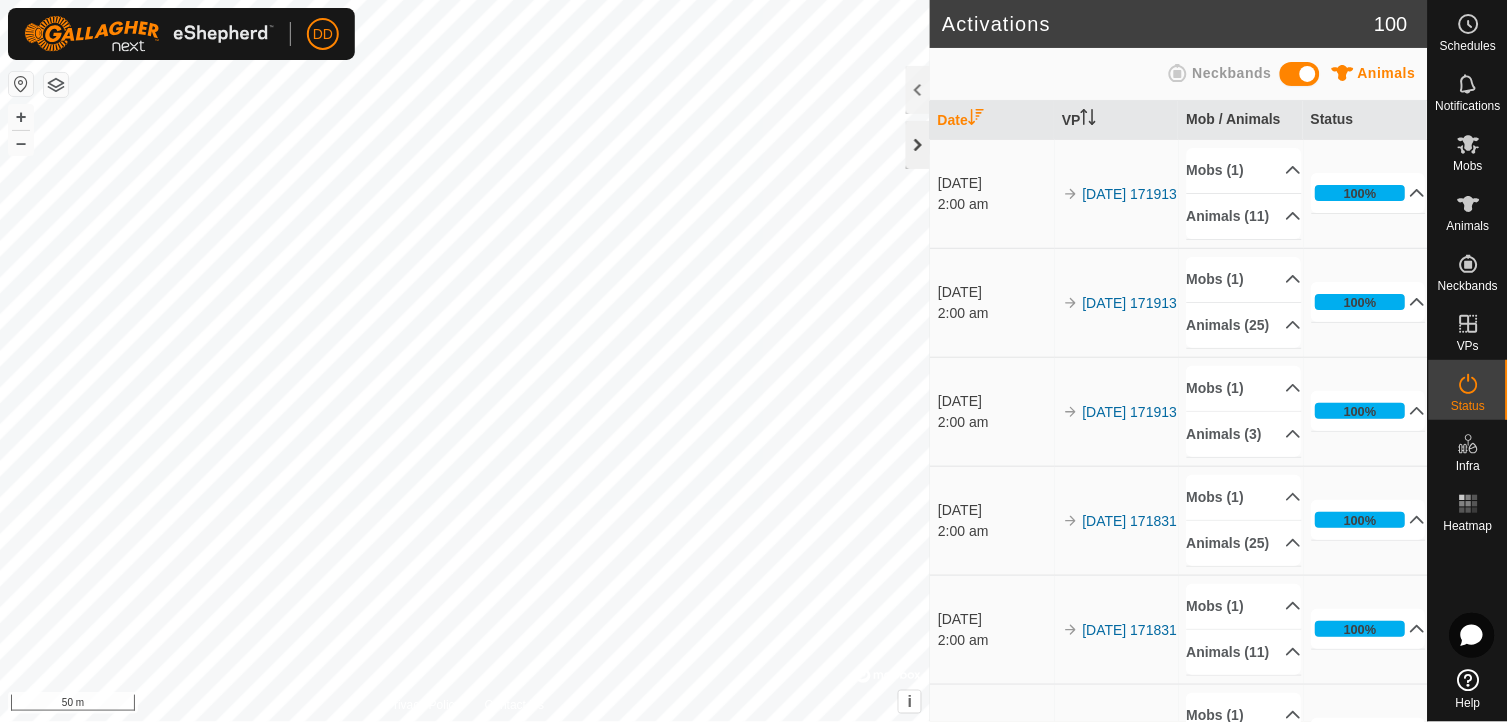 click 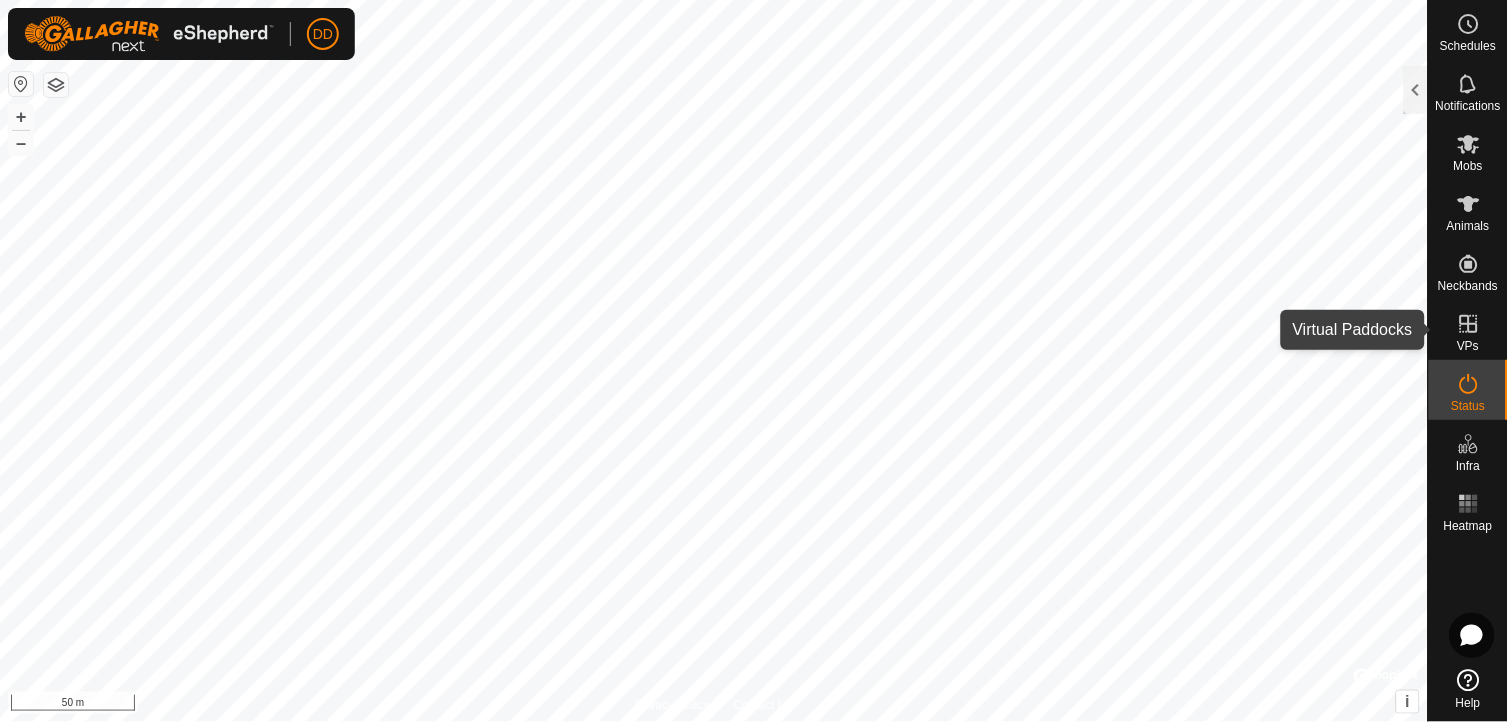 click at bounding box center (1469, 324) 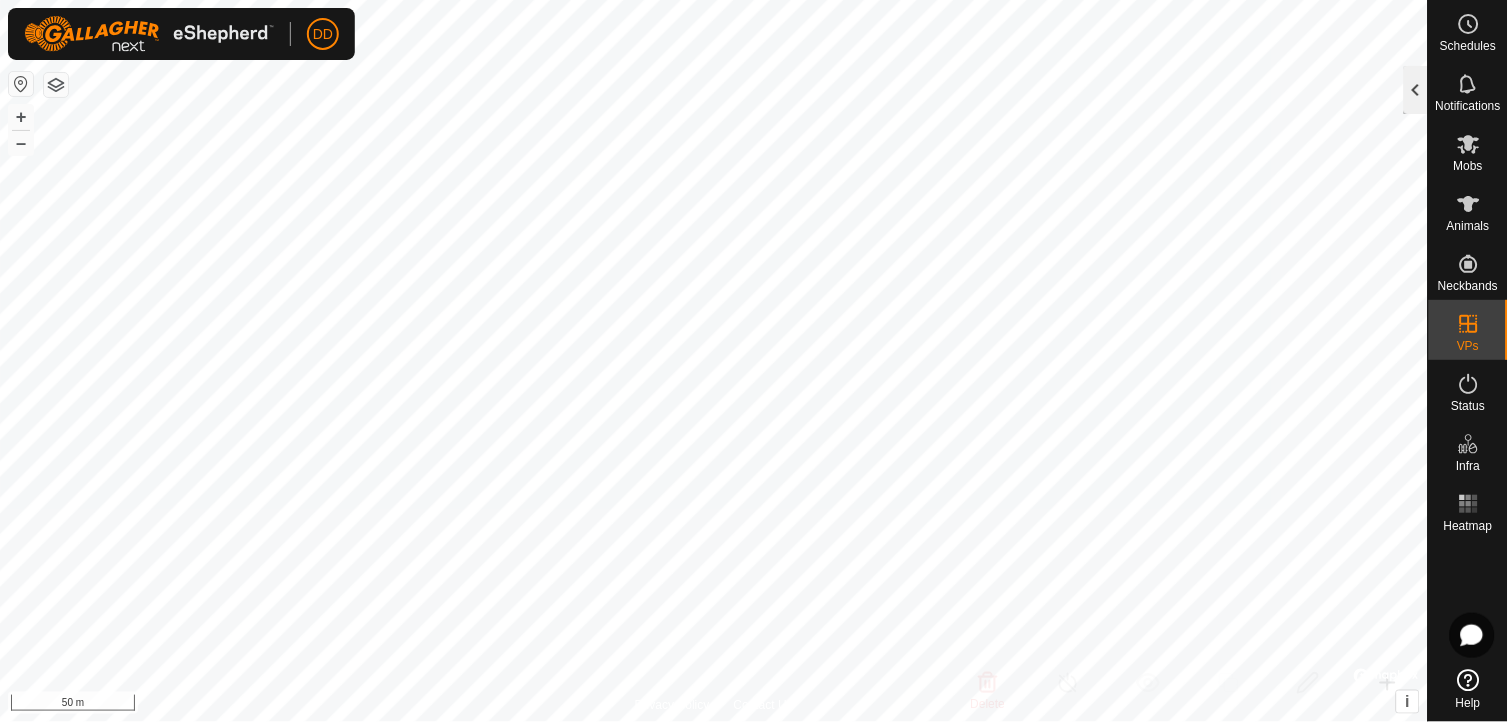 click 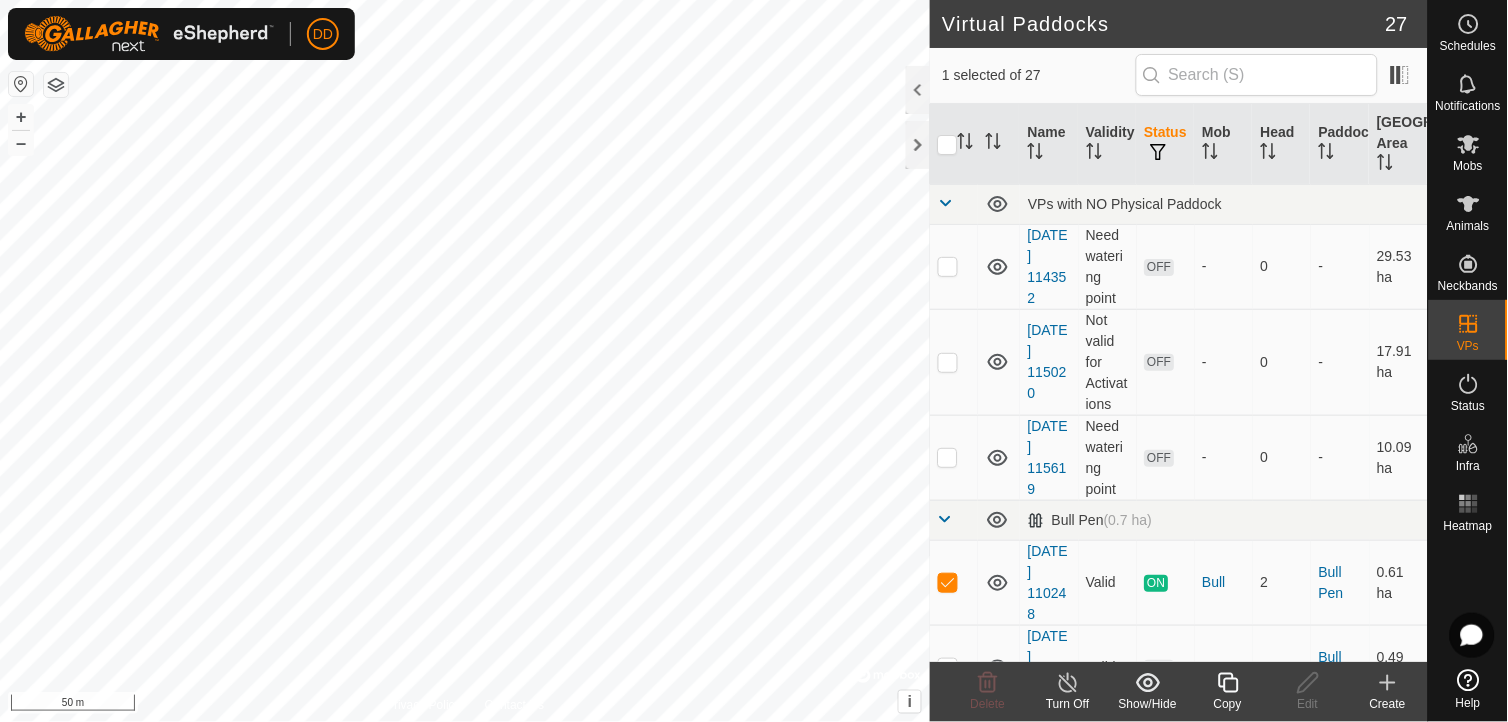 checkbox on "false" 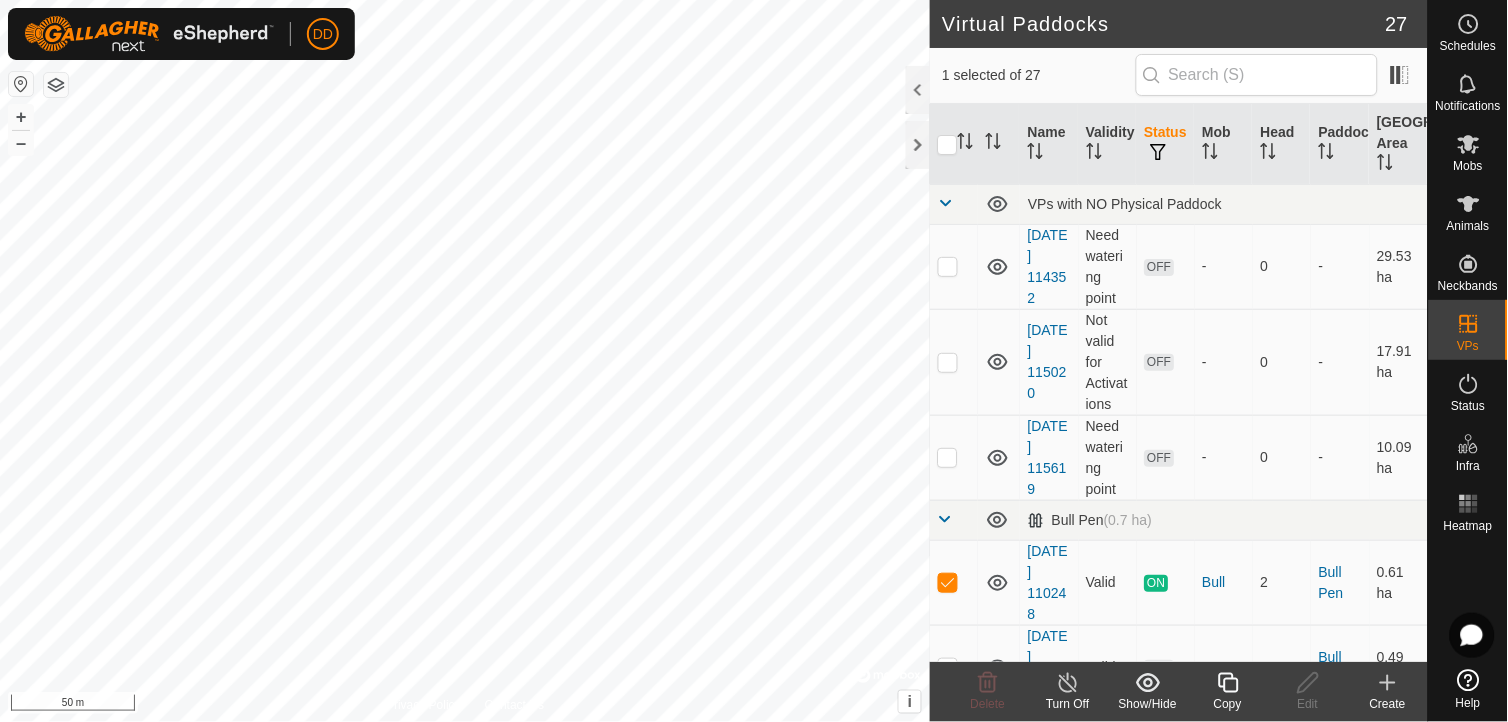 checkbox on "true" 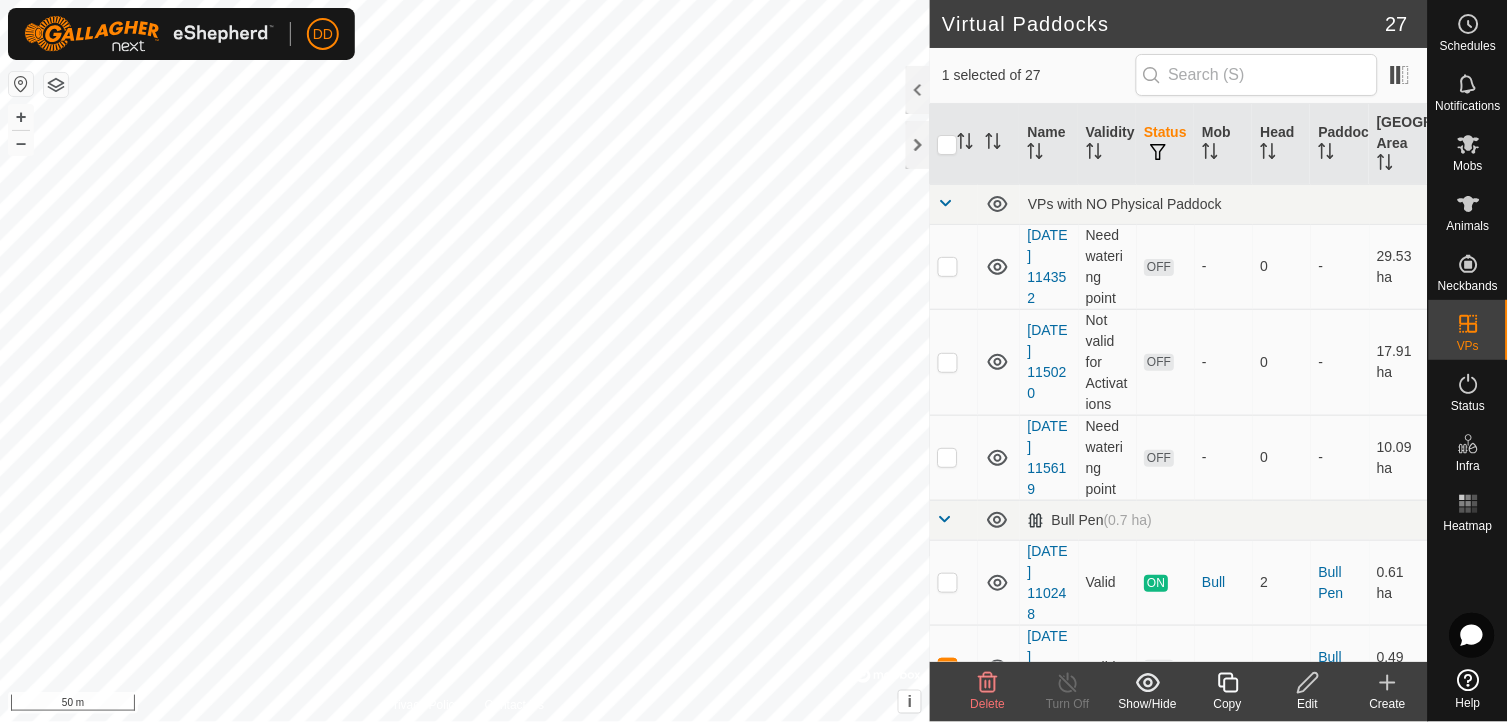 checkbox on "true" 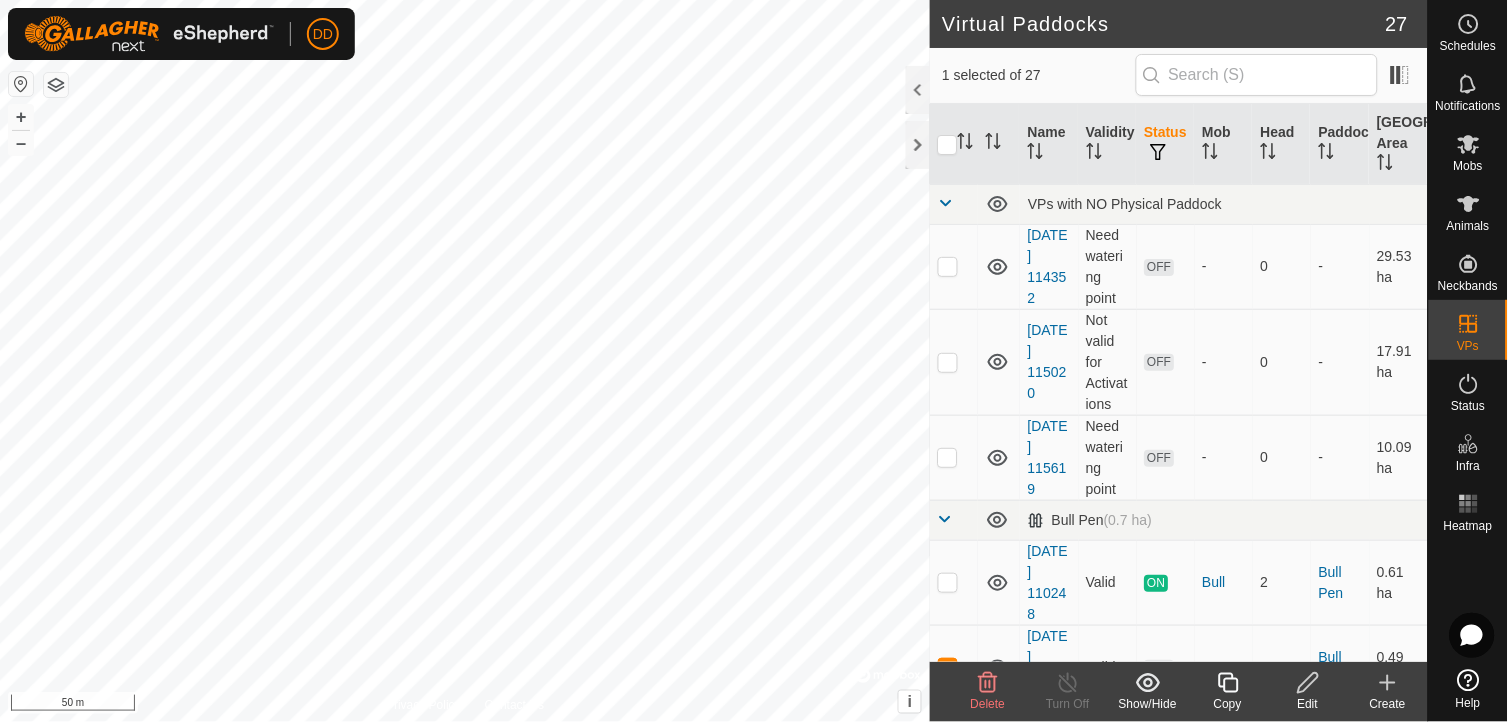 checkbox on "false" 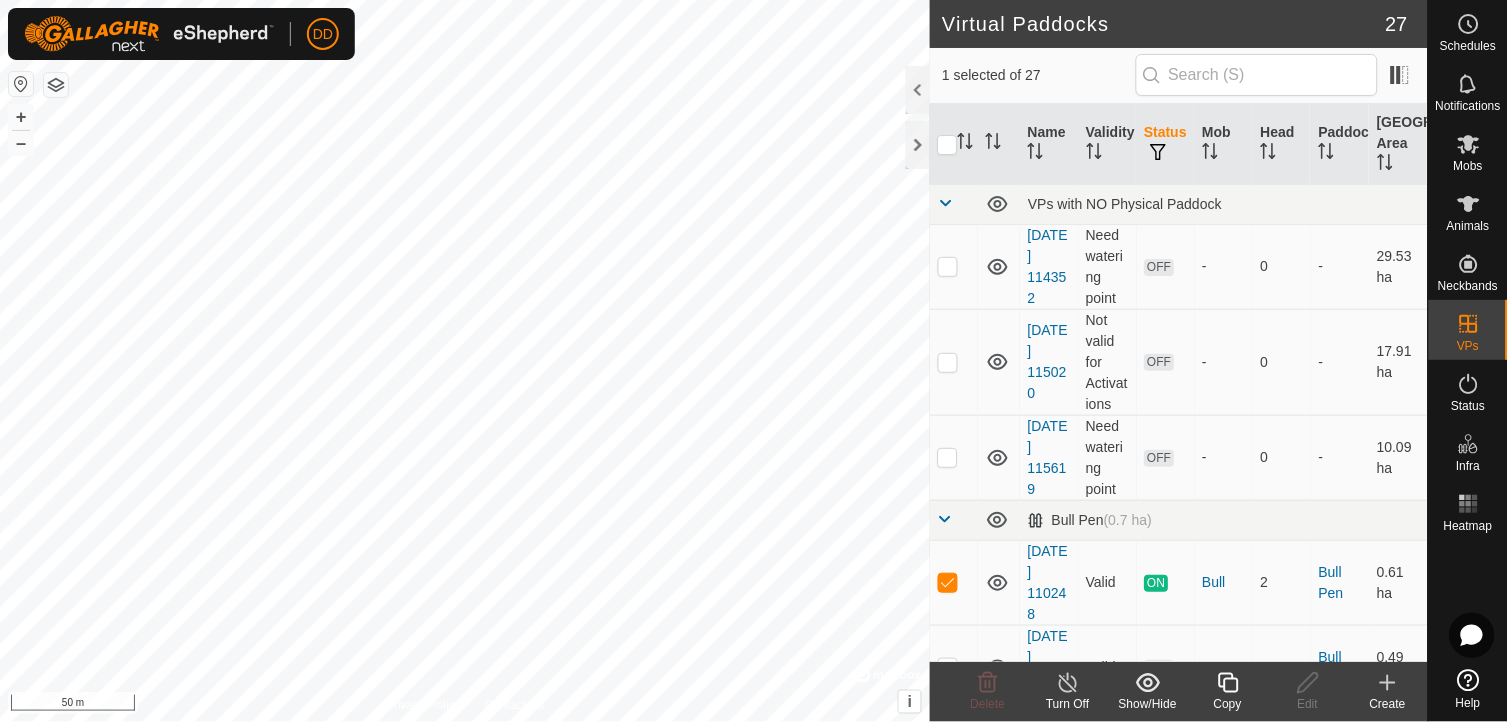 checkbox on "false" 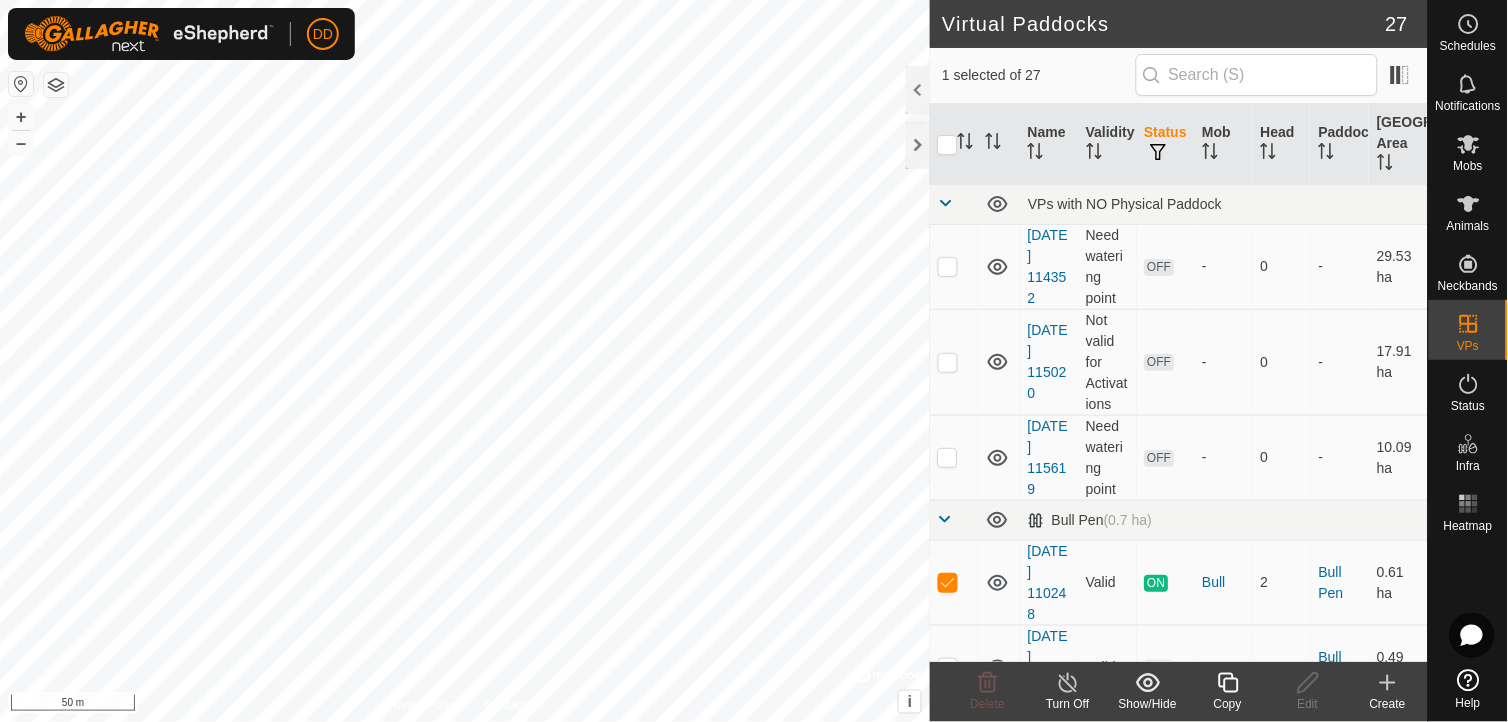 checkbox on "true" 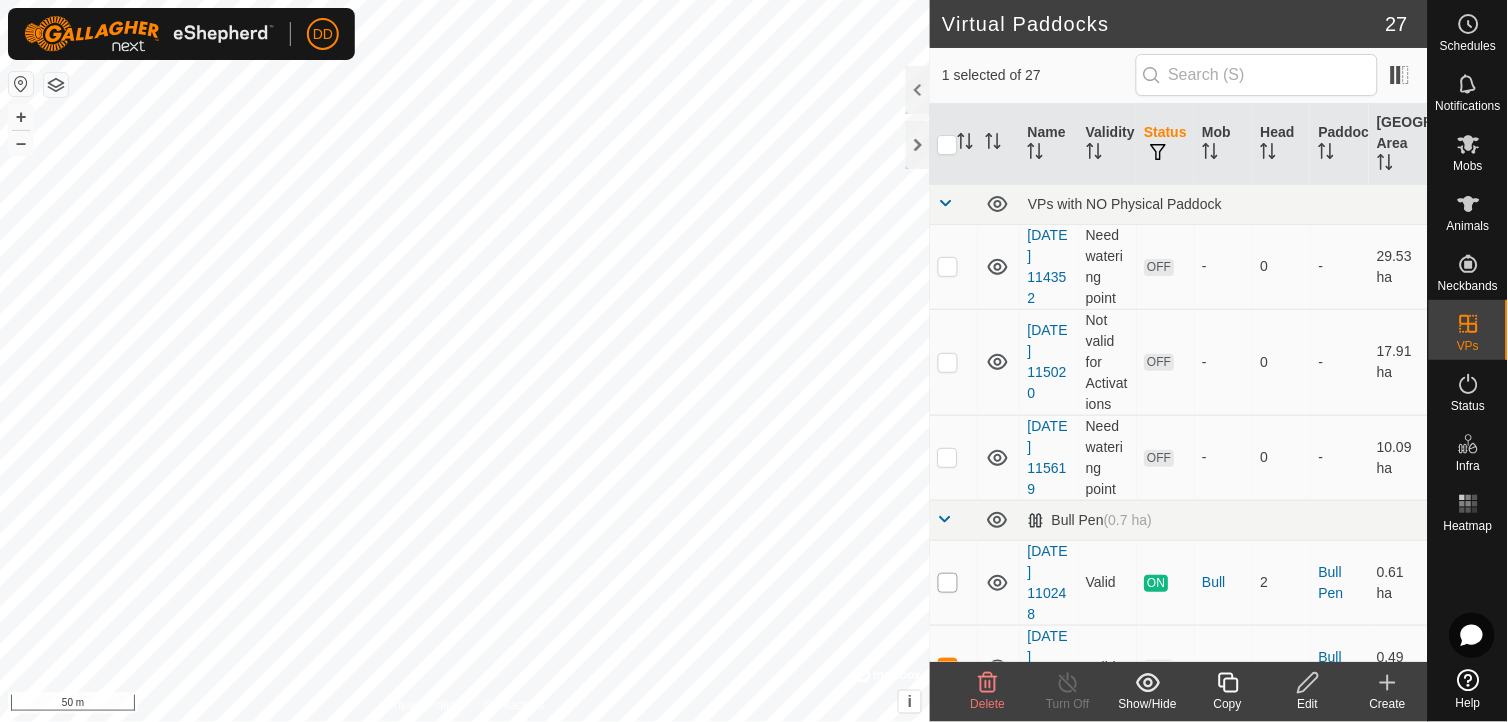 click at bounding box center [948, 583] 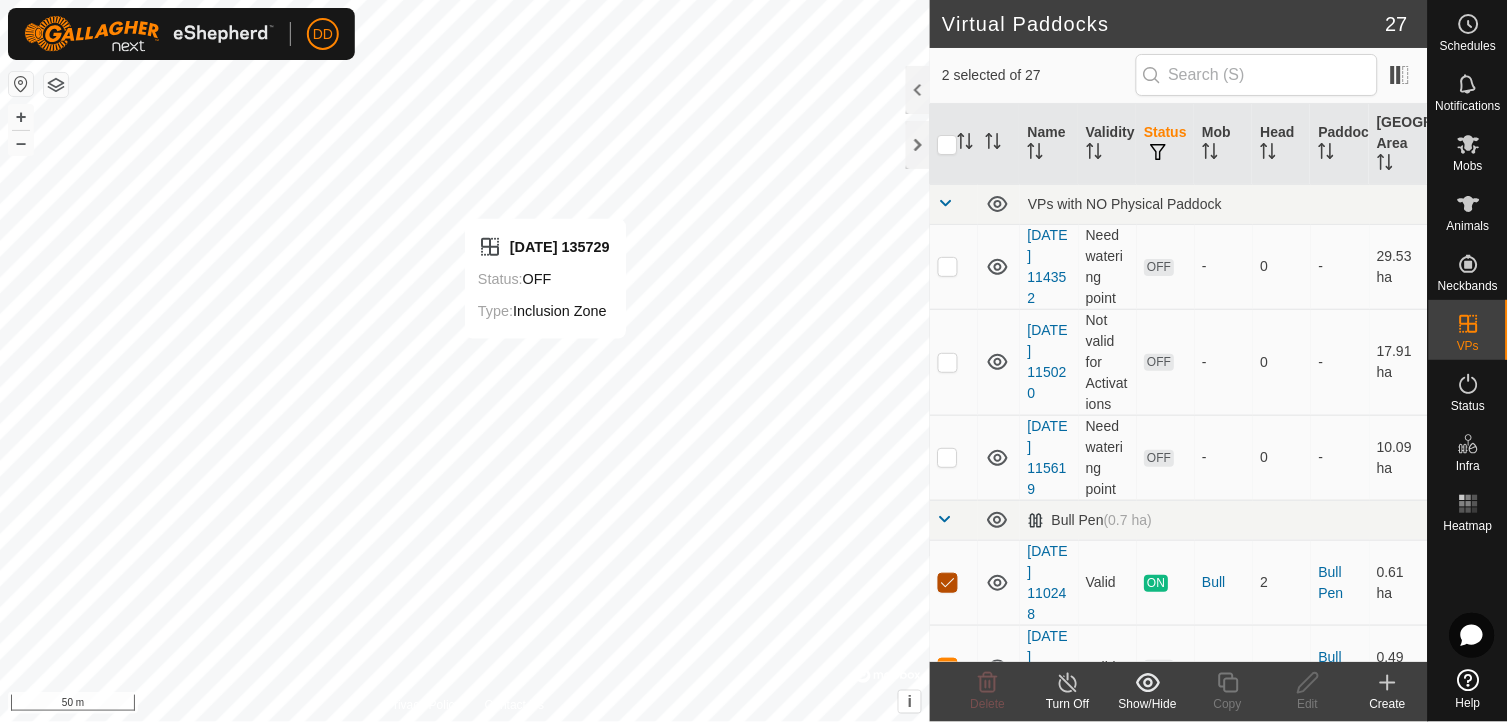 checkbox on "false" 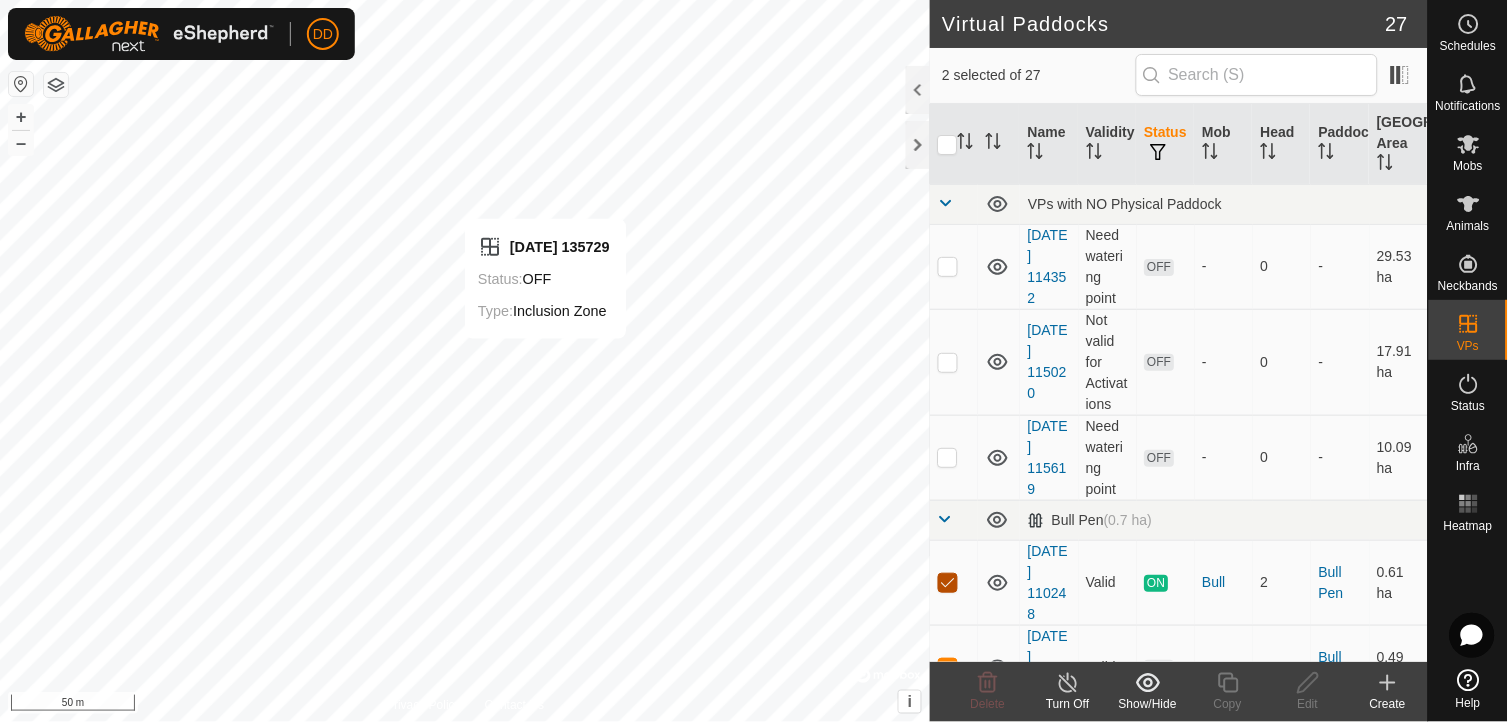 checkbox on "false" 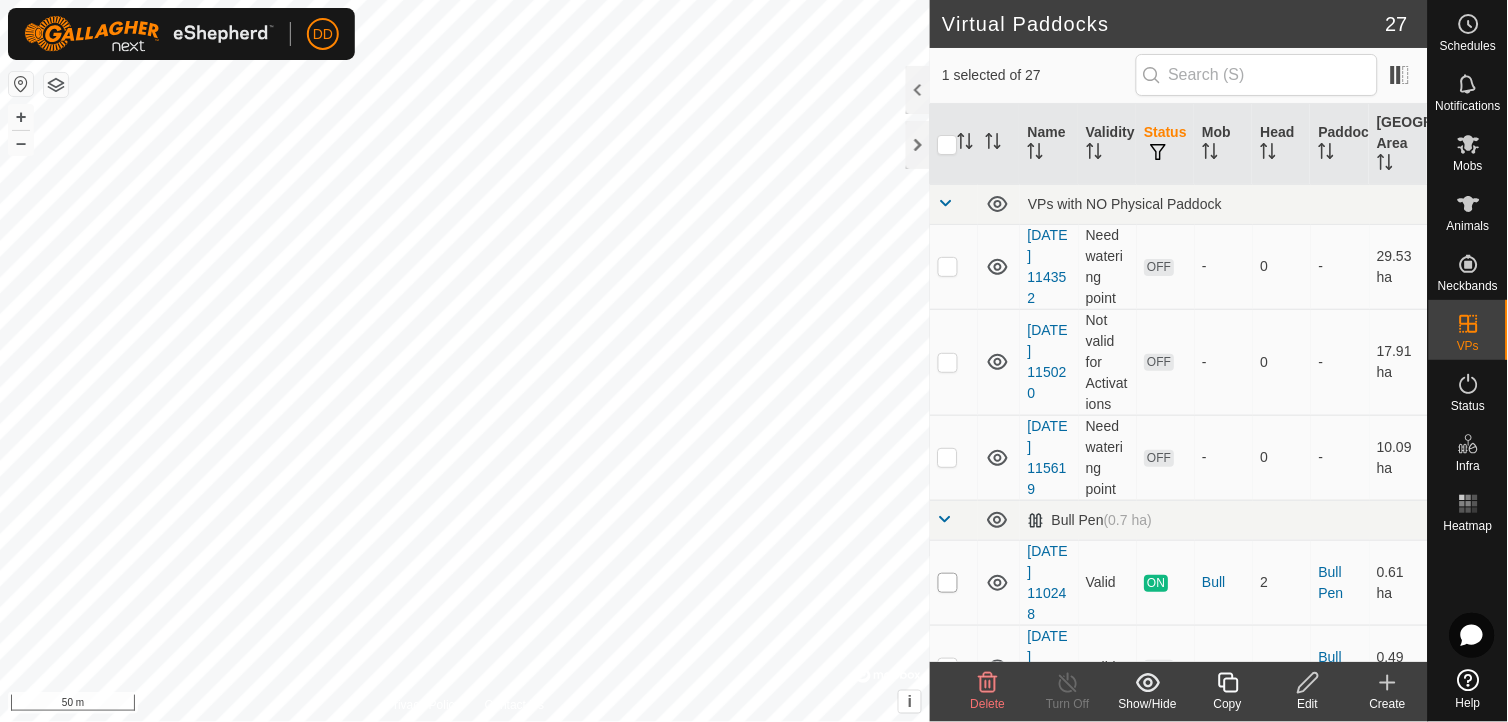 click at bounding box center [948, 583] 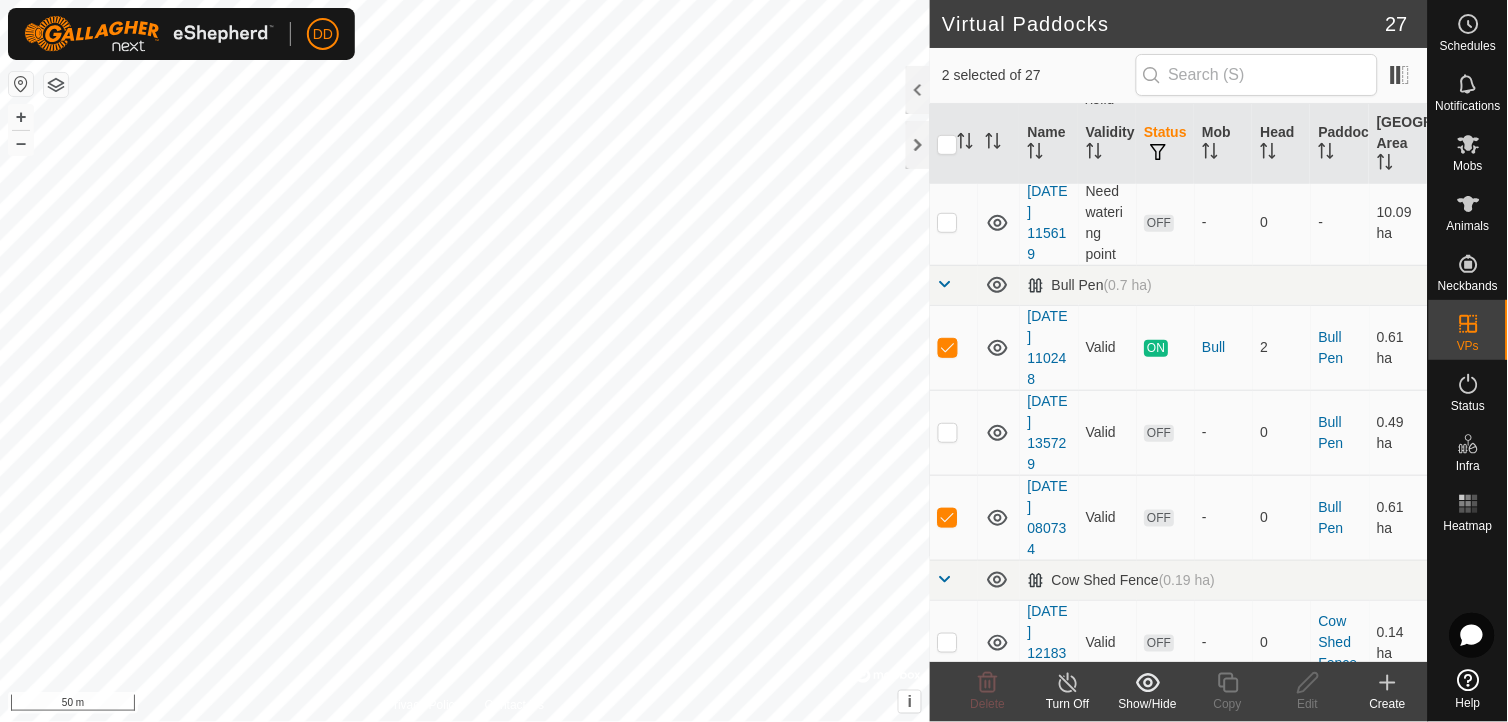 scroll, scrollTop: 266, scrollLeft: 0, axis: vertical 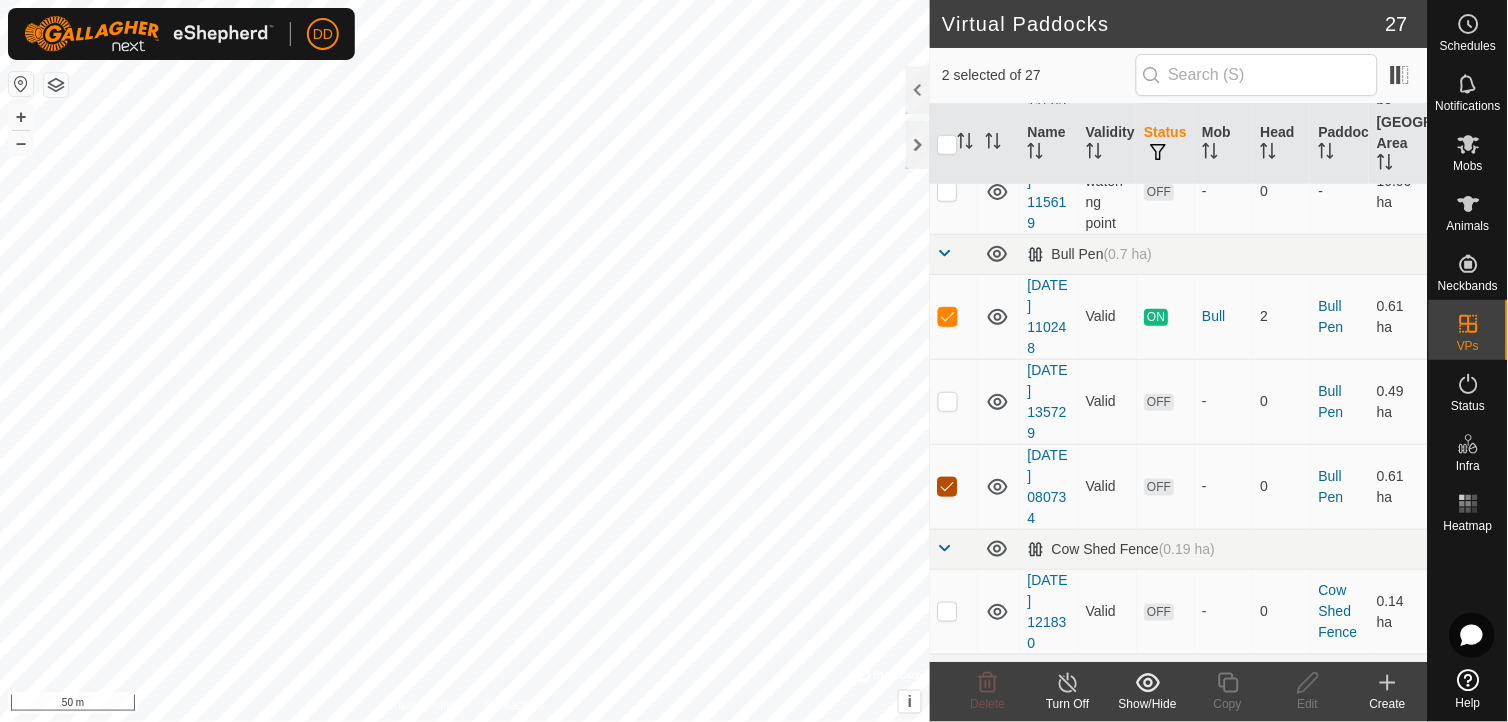 click at bounding box center (948, 487) 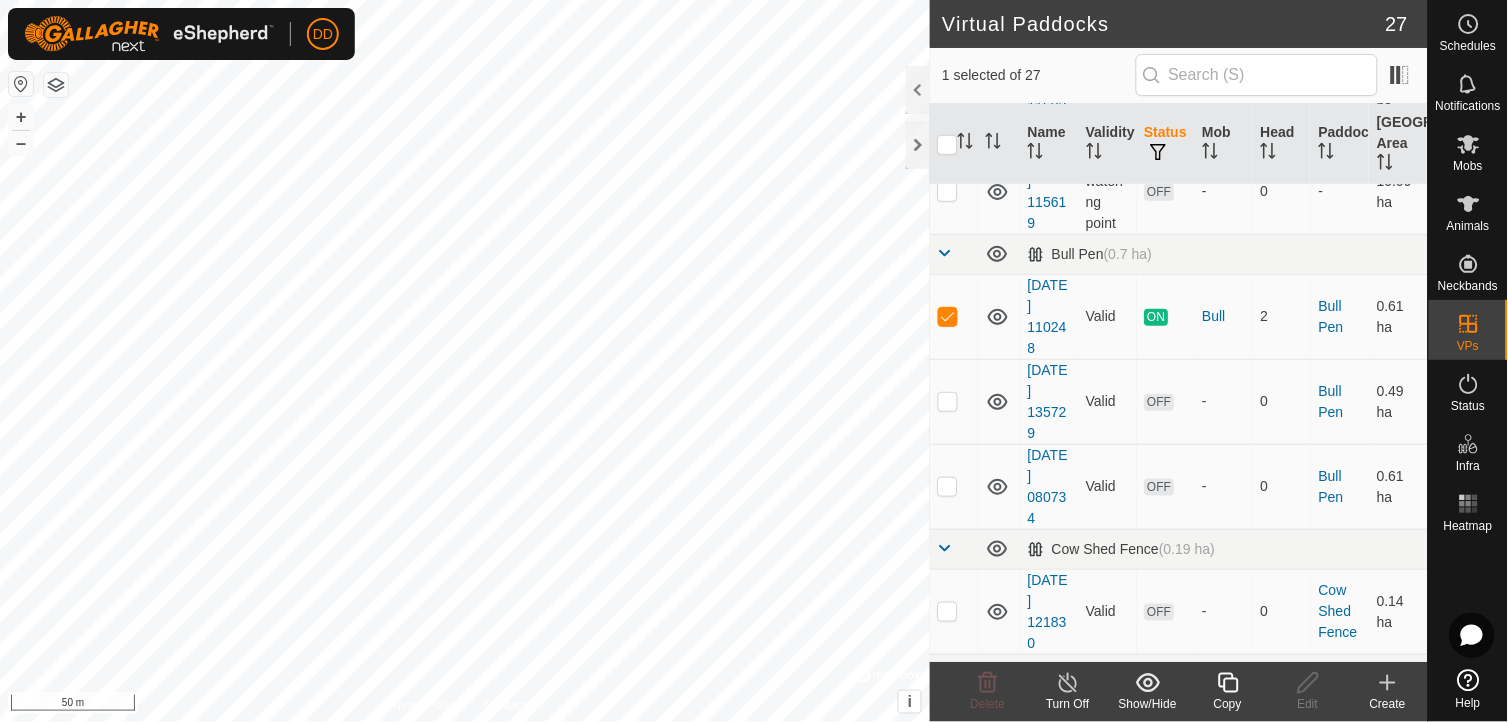 click on "Copy" 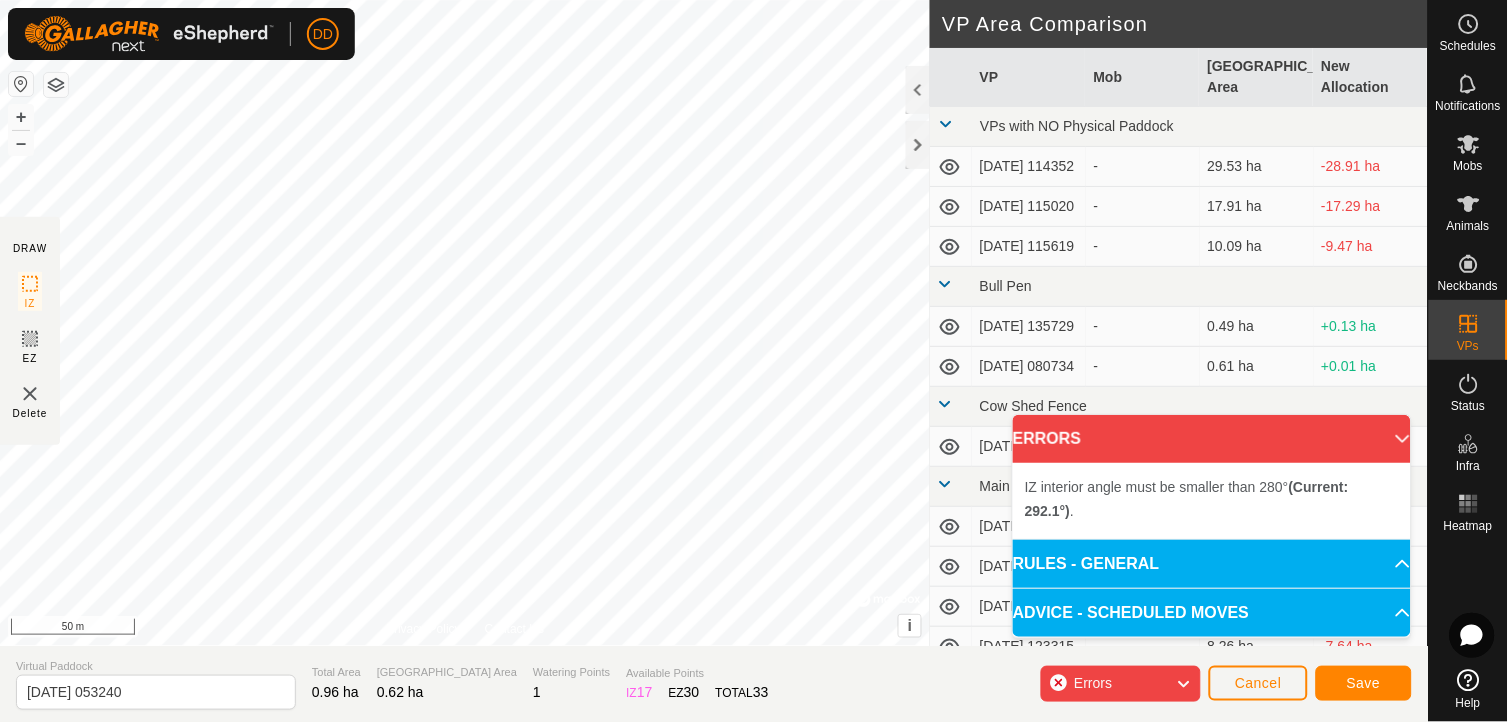 click on "IZ interior angle must be smaller than 280°  (Current: 292.1°) . + – ⇧ i ©  Mapbox , ©  OpenStreetMap ,  Improve this map 50 m" at bounding box center [465, 323] 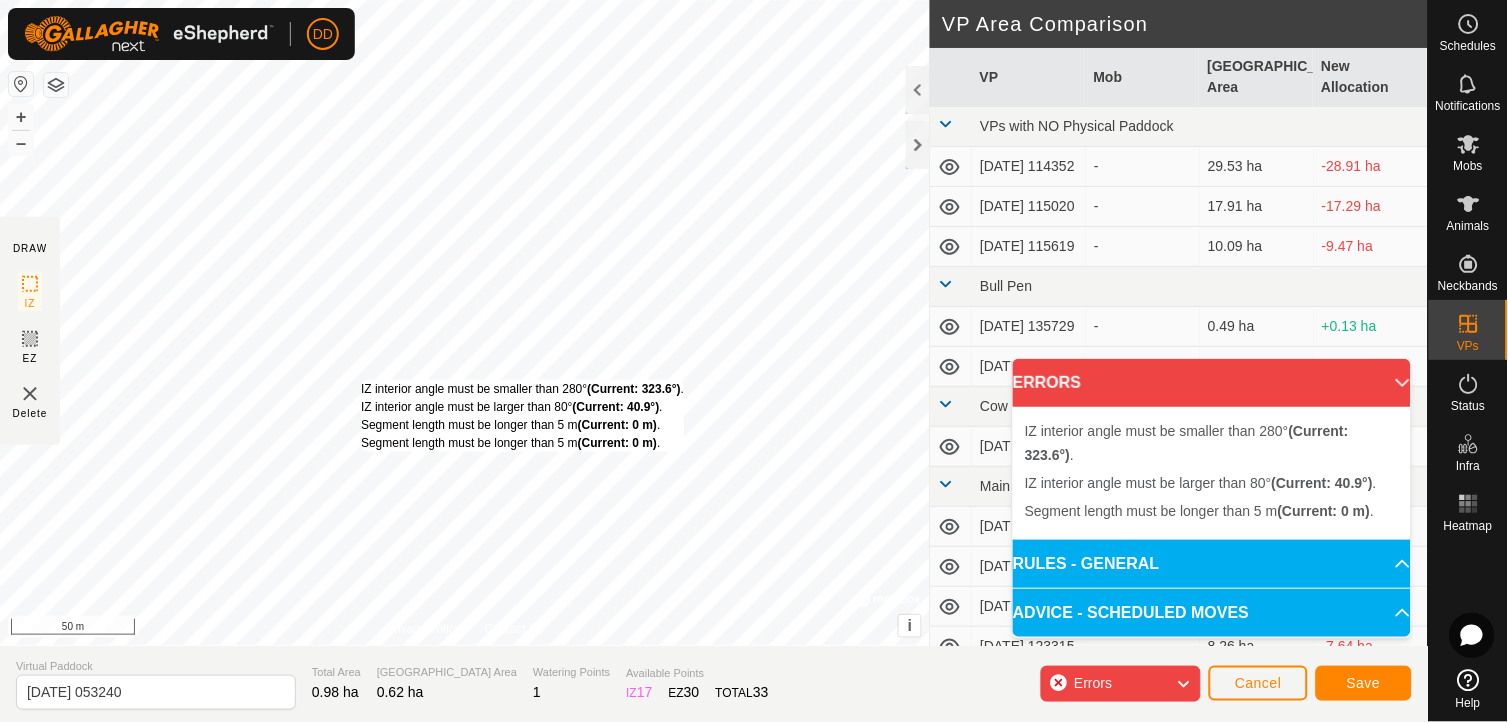 click on "IZ interior angle must be smaller than 280°  (Current: 323.6°) . IZ interior angle must be larger than 80°  (Current: 40.9°) . Segment length must be longer than 5 m  (Current: 0 m) . Segment length must be longer than 5 m  (Current: 0 m) ." at bounding box center (522, 416) 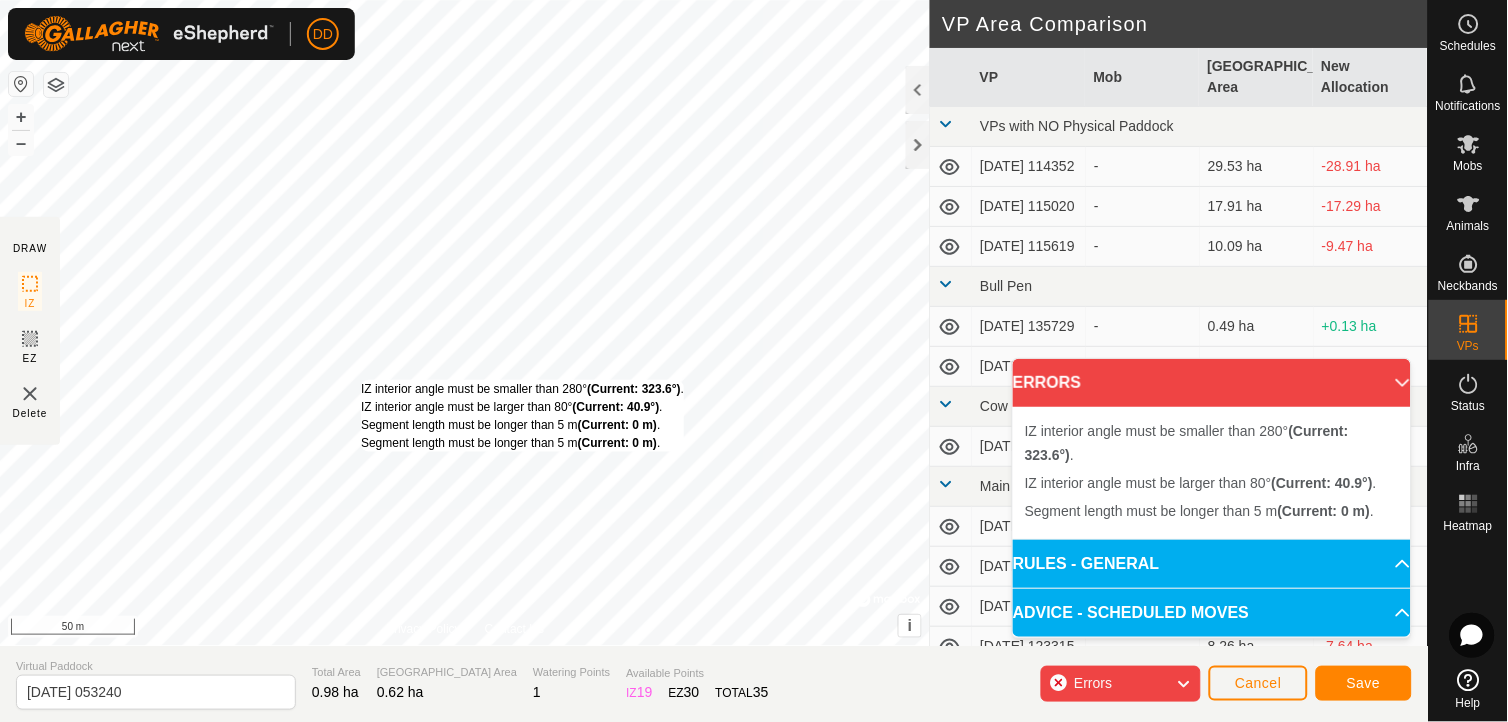 drag, startPoint x: 390, startPoint y: 412, endPoint x: 361, endPoint y: 380, distance: 43.185646 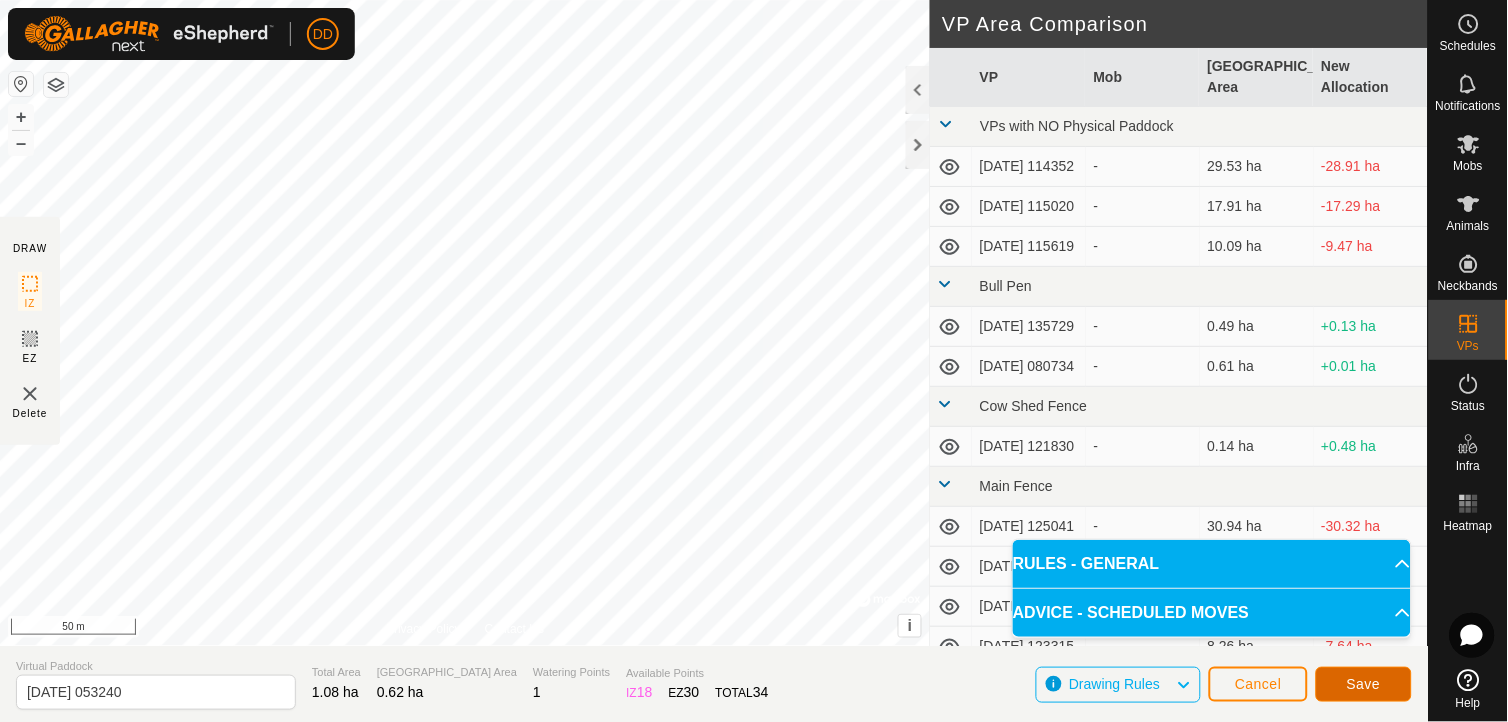 click on "Save" 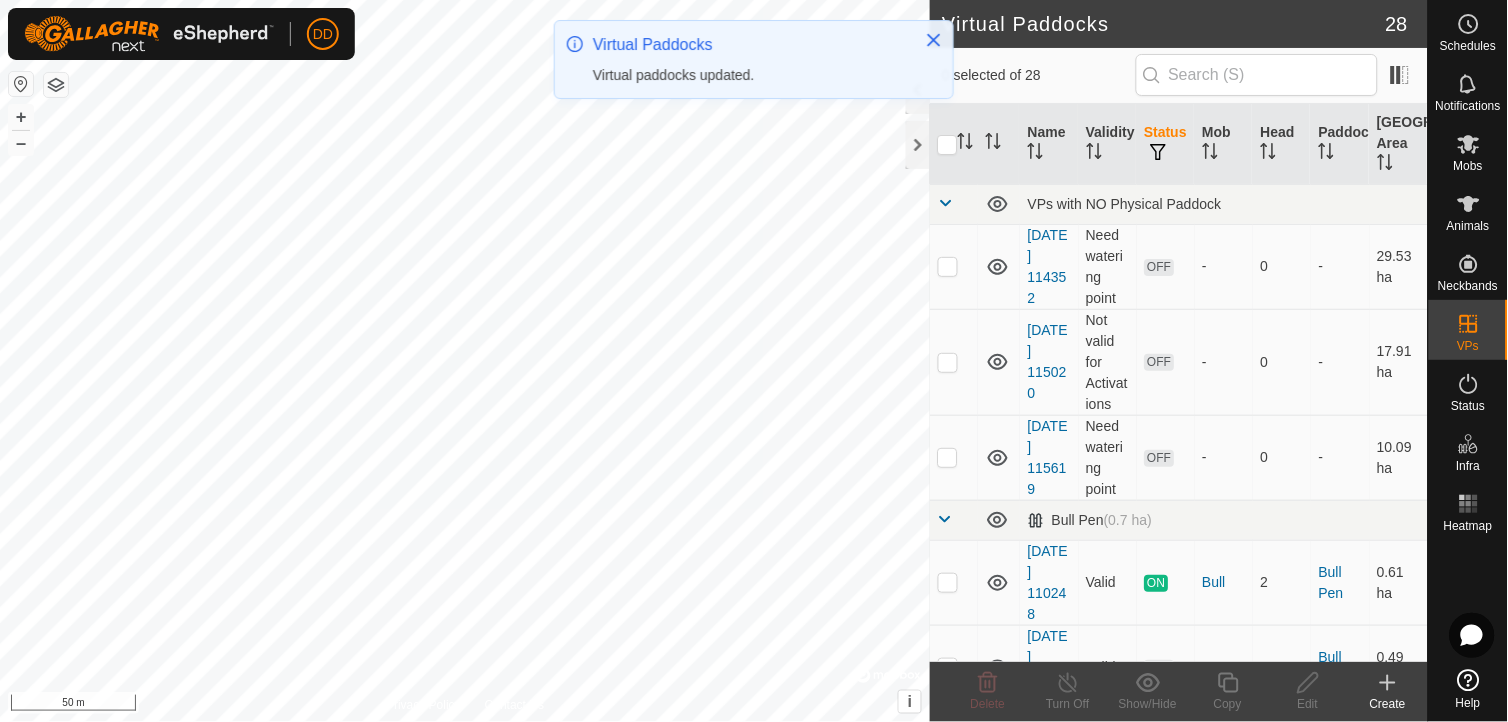click 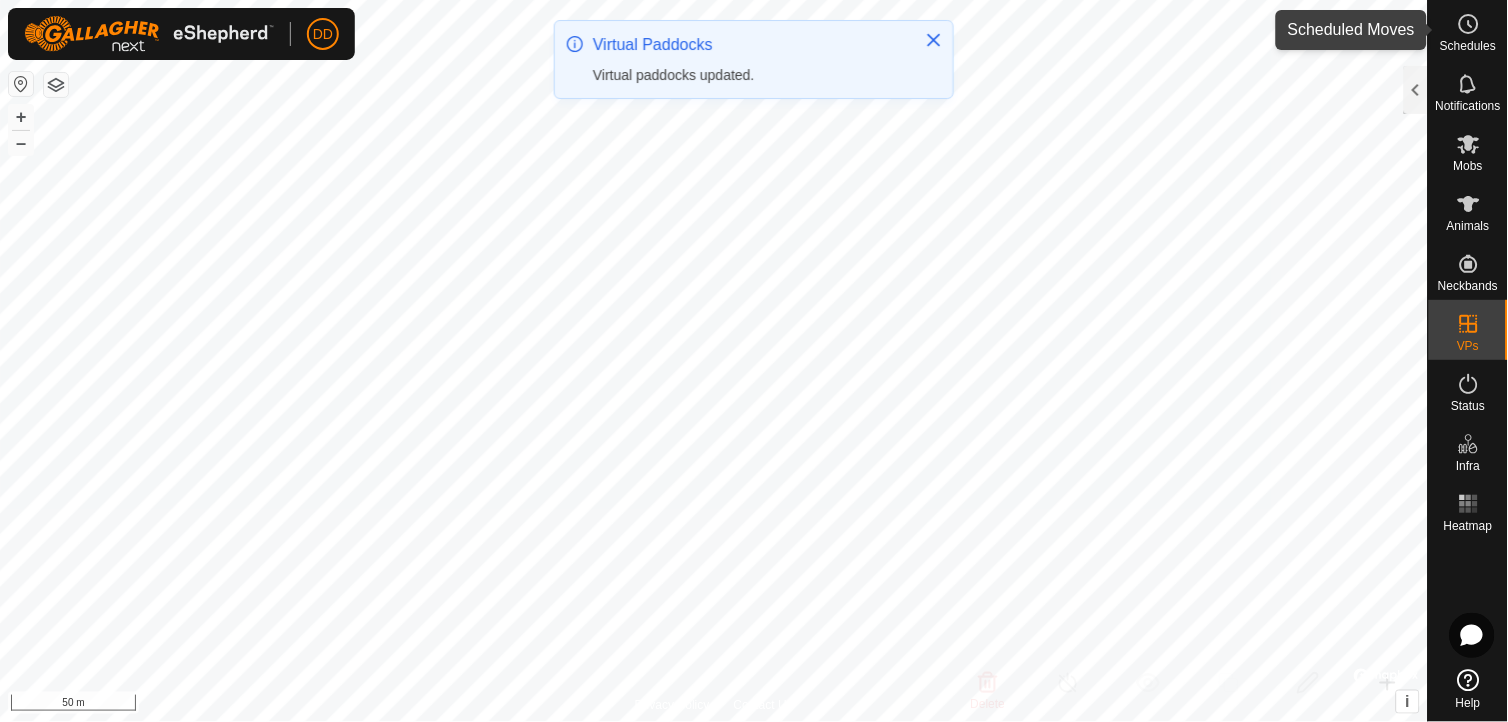 click 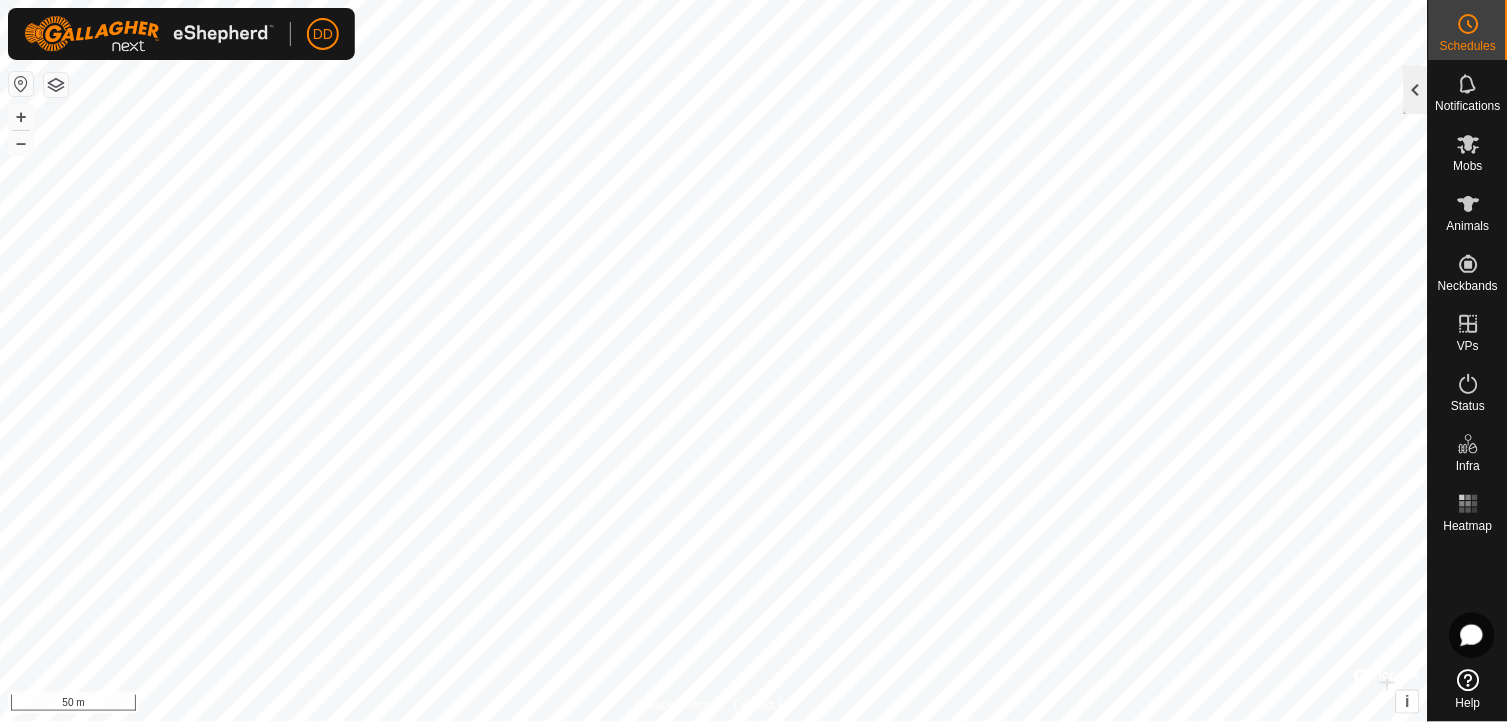 click 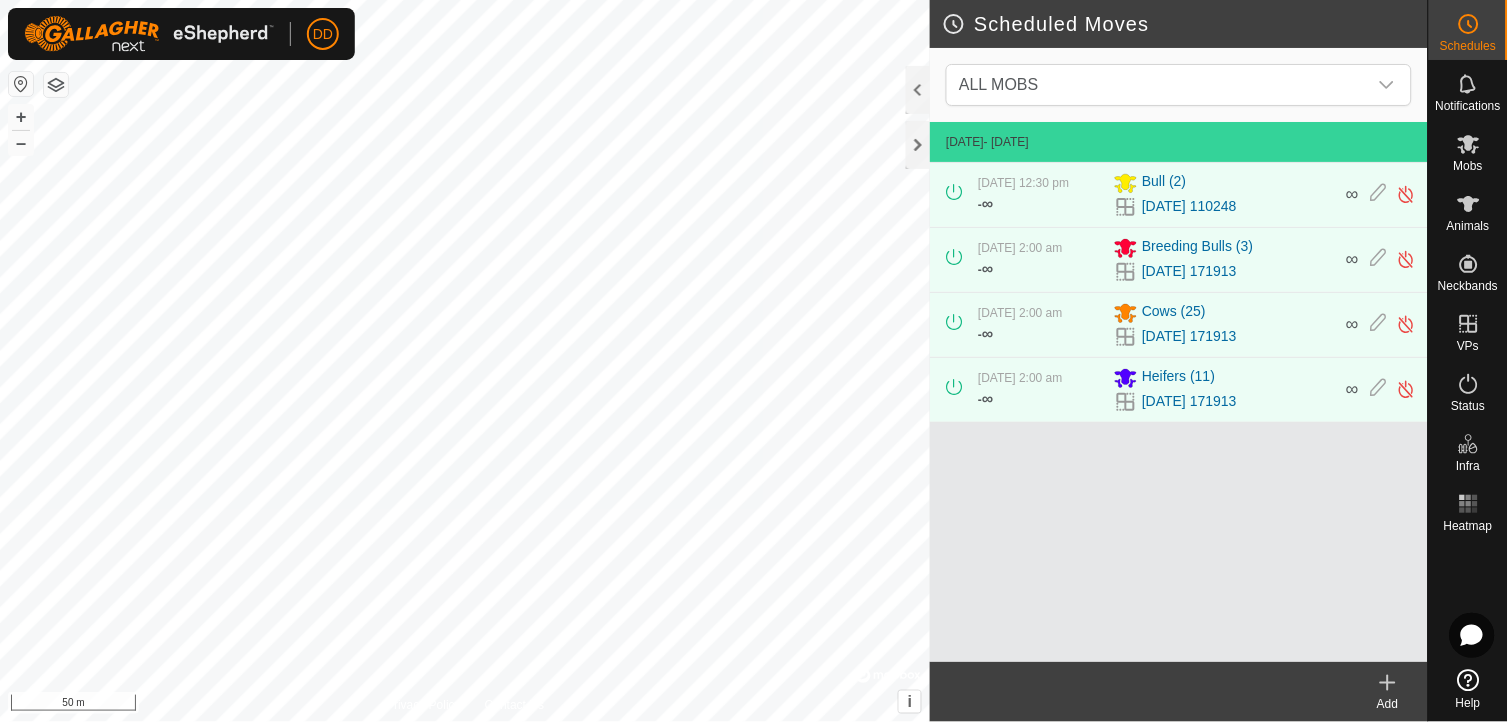 click 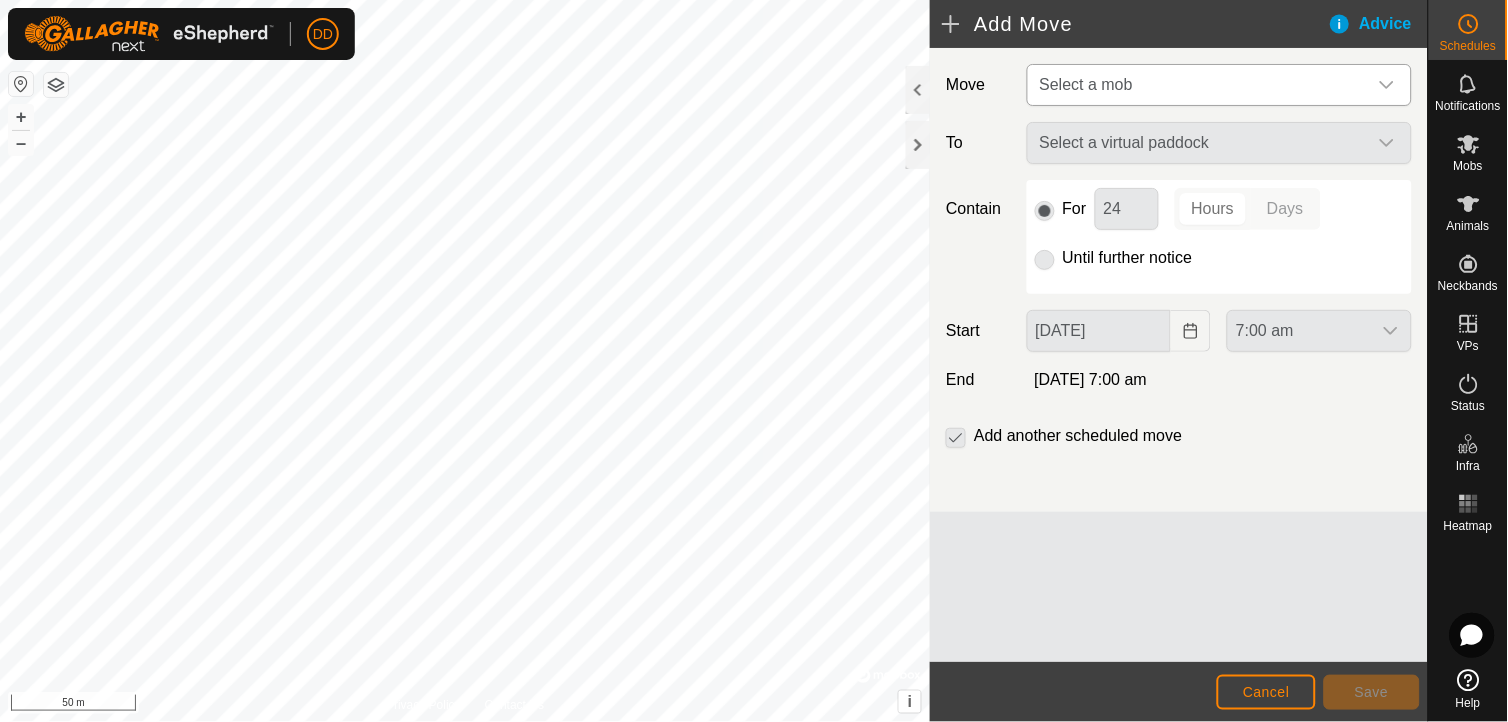 click 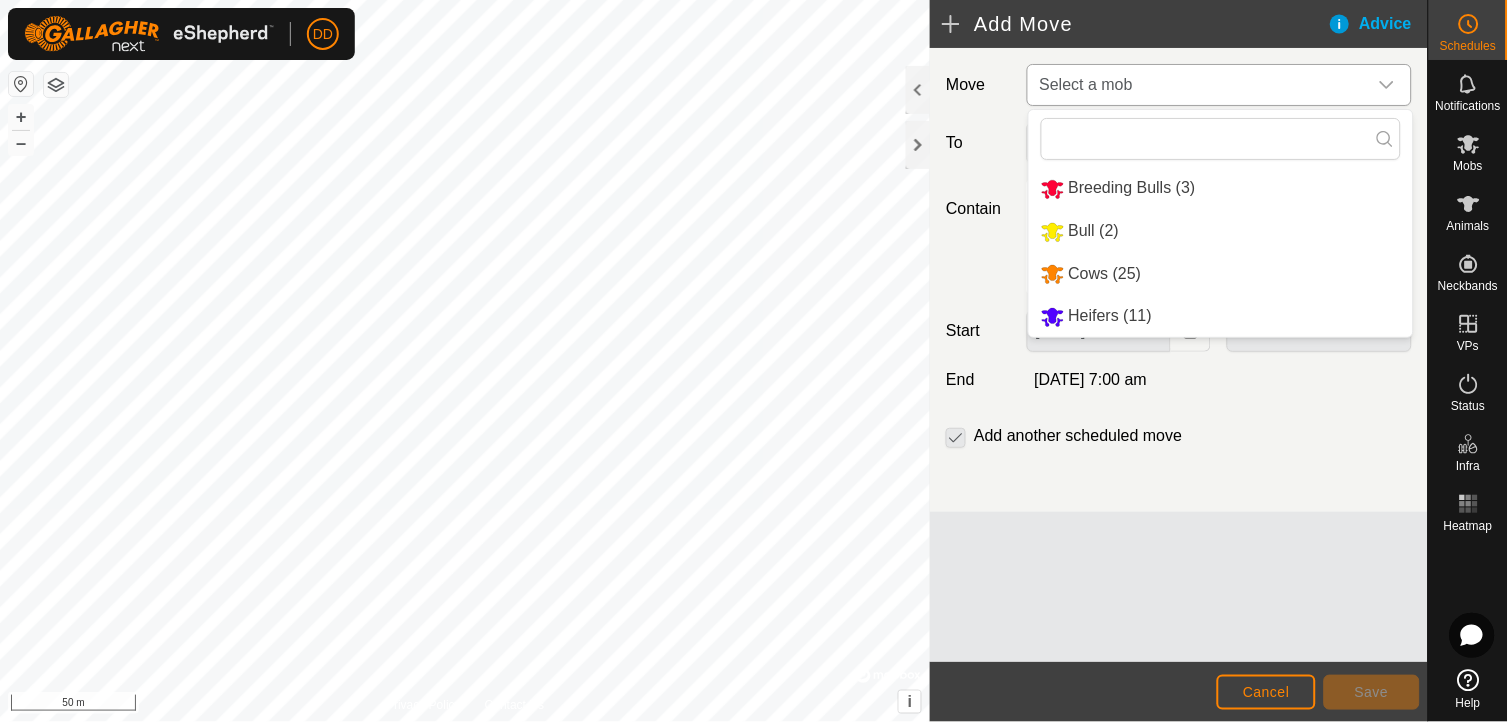 click on "Bull (2)" at bounding box center (1221, 231) 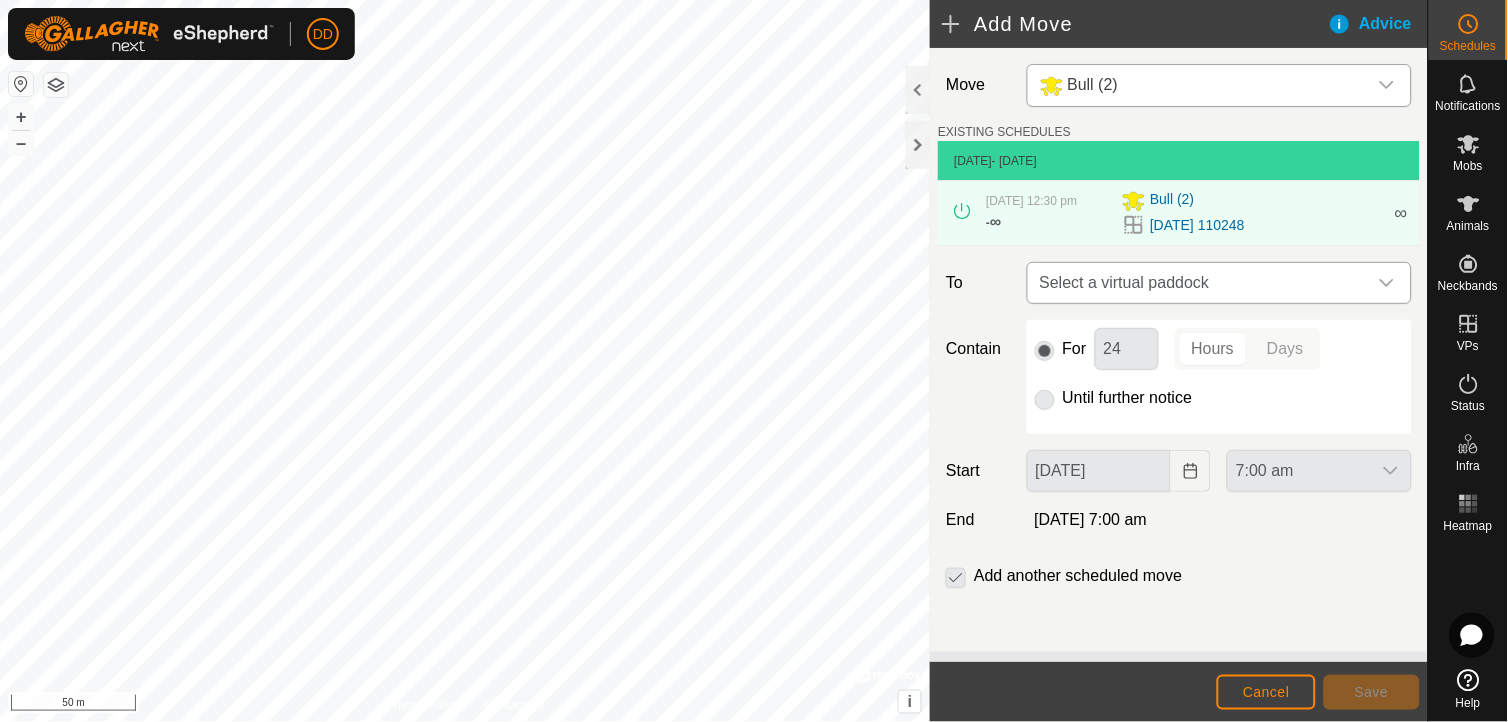 click at bounding box center (1387, 283) 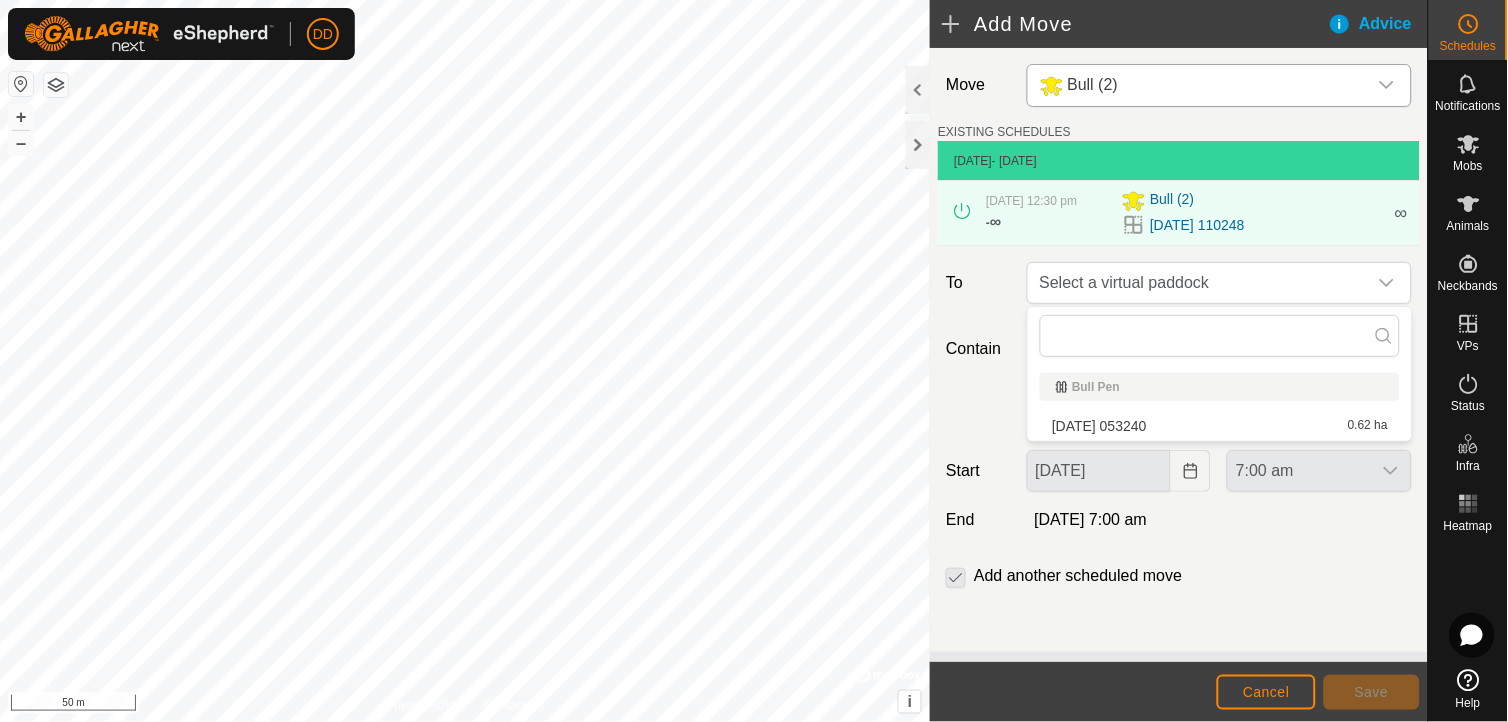 click on "[DATE] 053240  0.62 ha" at bounding box center [1220, 426] 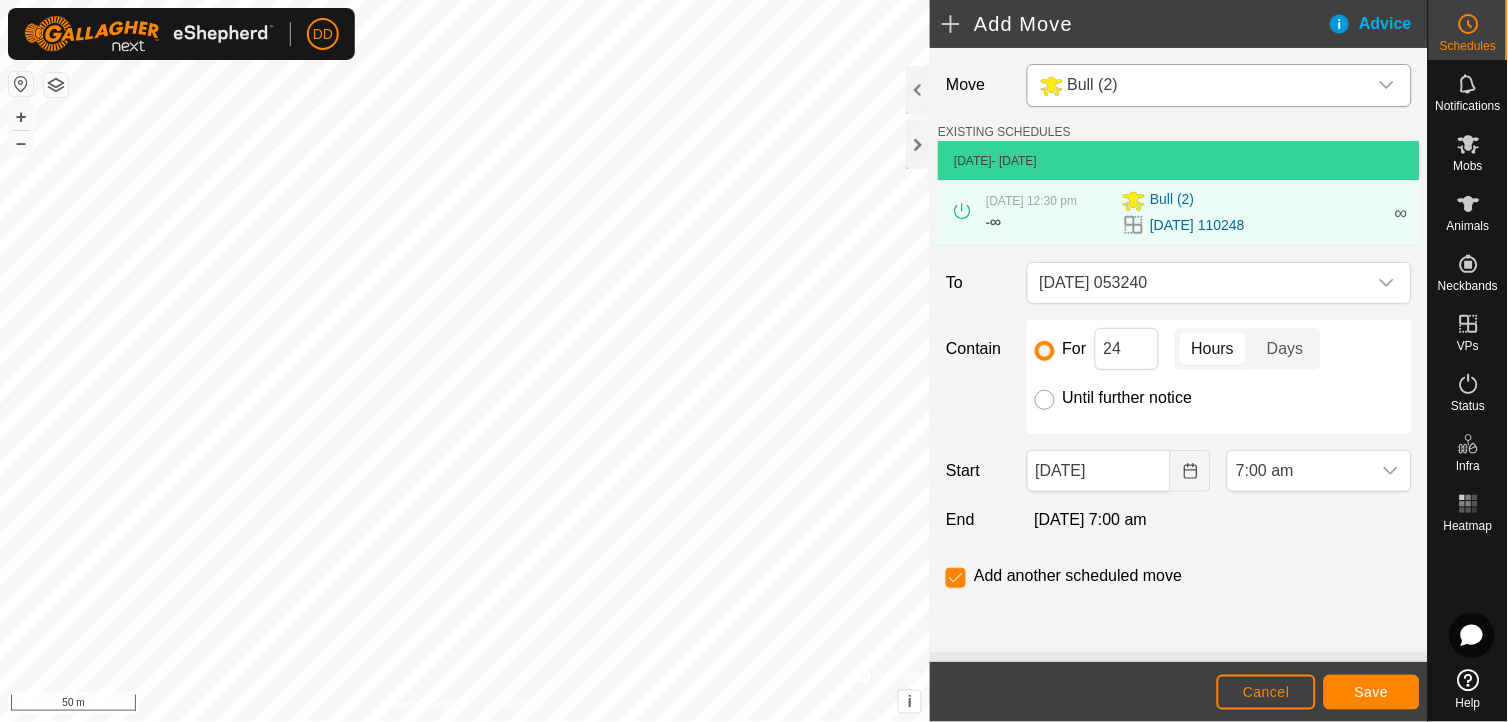 click on "Until further notice" at bounding box center [1045, 400] 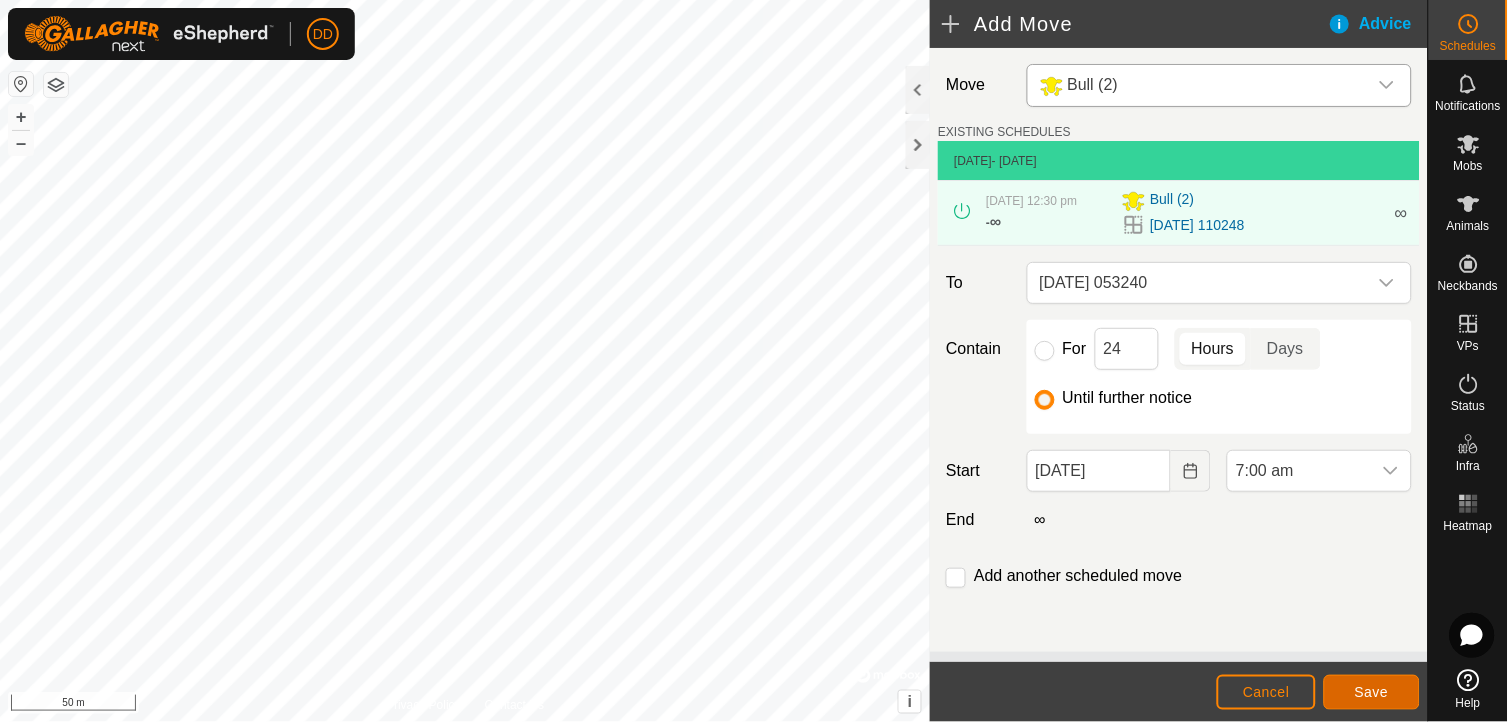 click on "Save" 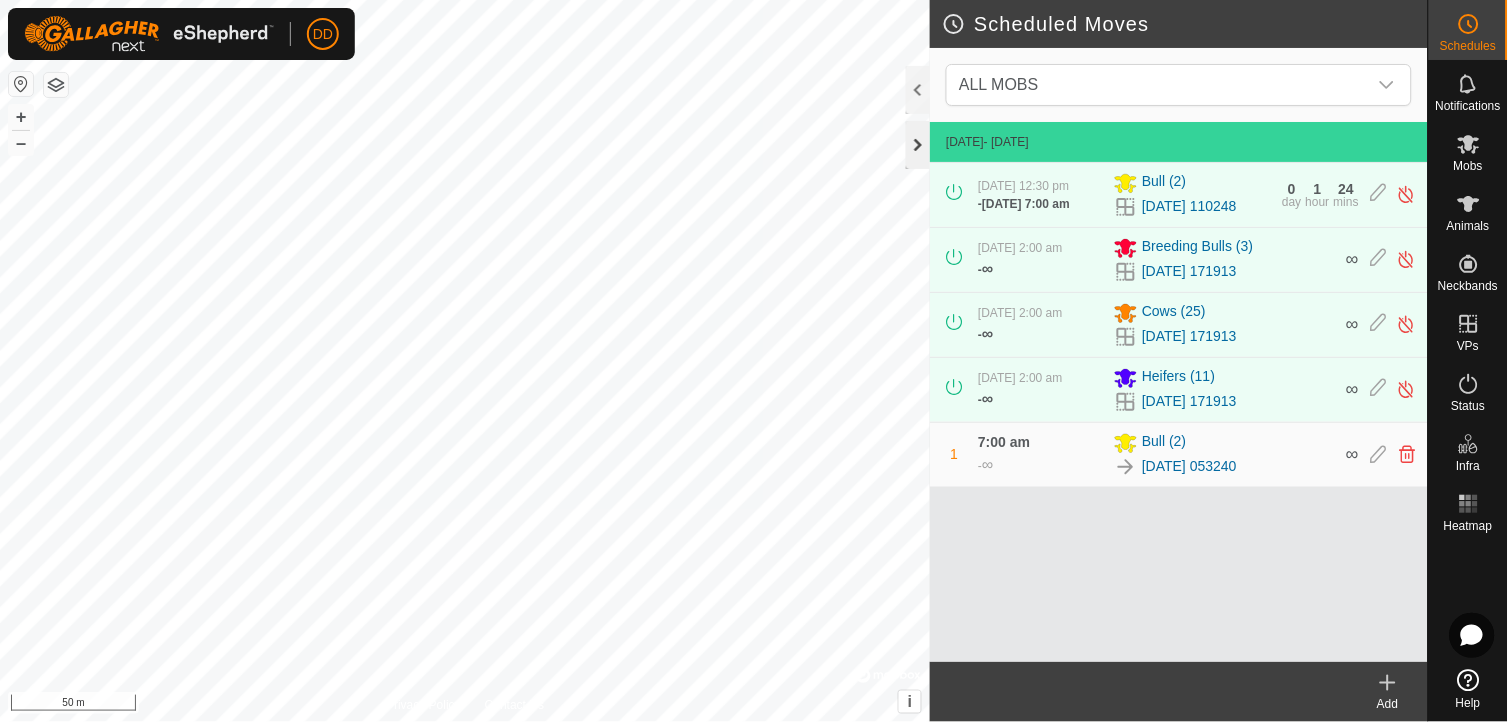 click 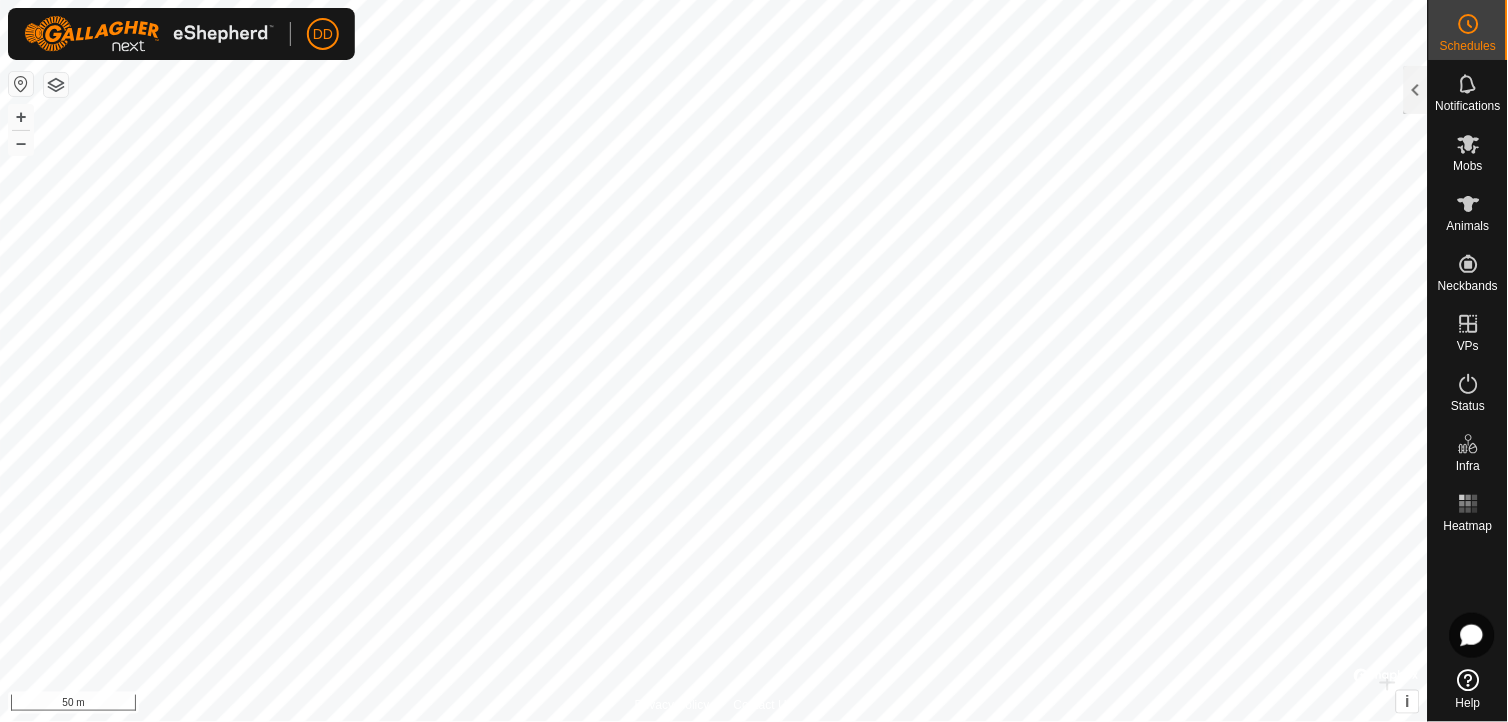 click on "DD Schedules Notifications Mobs Animals Neckbands VPs Status Infra Heatmap Help  Scheduled Moves  ALL MOBS  [DATE]  - [DATE] [DATE] 12:30 pm   -  [DATE] 7:00 am Bull [PHONE_NUMBER][DATE] 110248 0  day  1  hour  24  mins  [DATE] 2:00 am   -  ∞ Breeding Bulls [PHONE_NUMBER][DATE] 171913 ∞ [DATE] 2:00 am   -  ∞ Cows [PHONE_NUMBER][DATE] 171913 ∞ [DATE] 2:00 am   -  ∞ [PERSON_NAME] [PHONE_NUMBER][DATE] 171913 ∞ 1 7:00 am  -  ∞ Bull [PHONE_NUMBER][DATE] 053240 ∞  Add  Privacy Policy Contact Us + – ⇧ i ©  Mapbox , ©  OpenStreetMap ,  Improve this map 50 m" at bounding box center [754, 361] 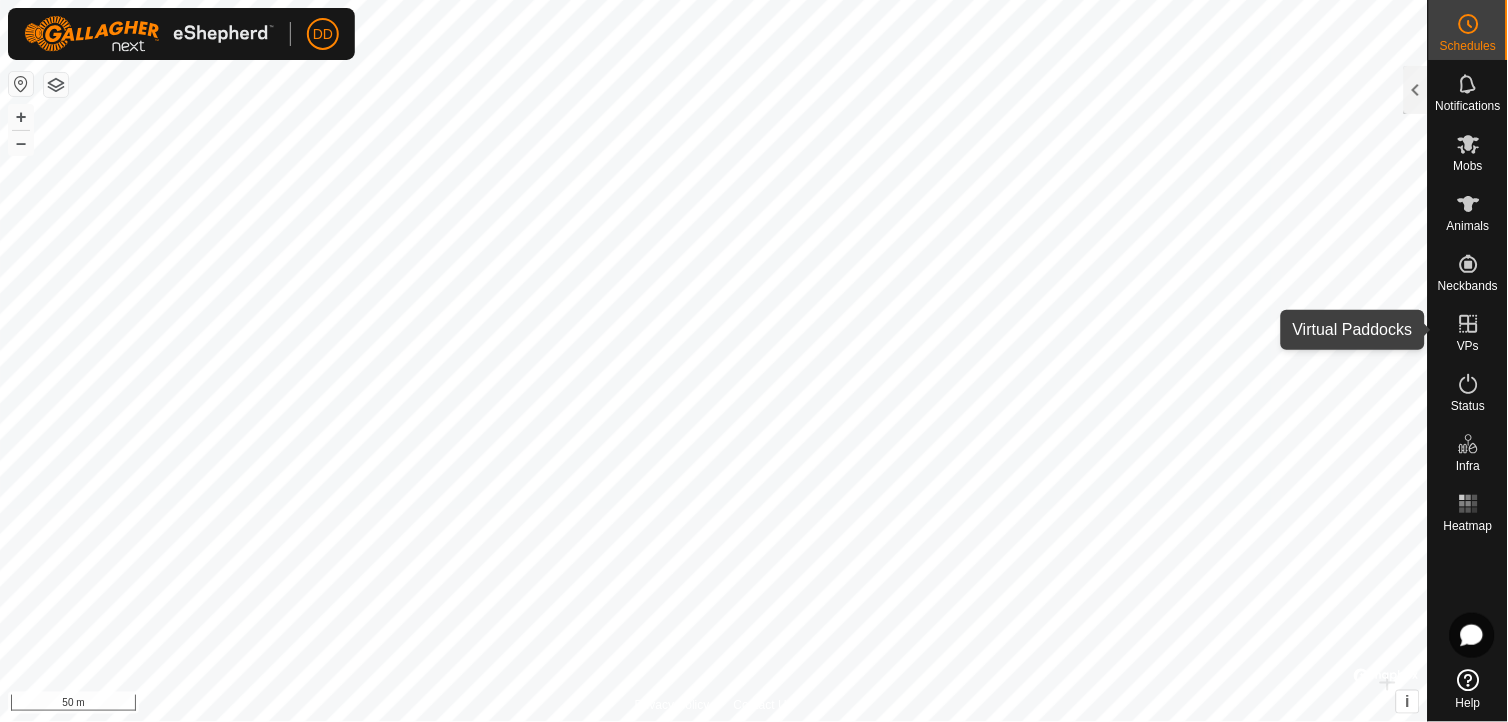 click 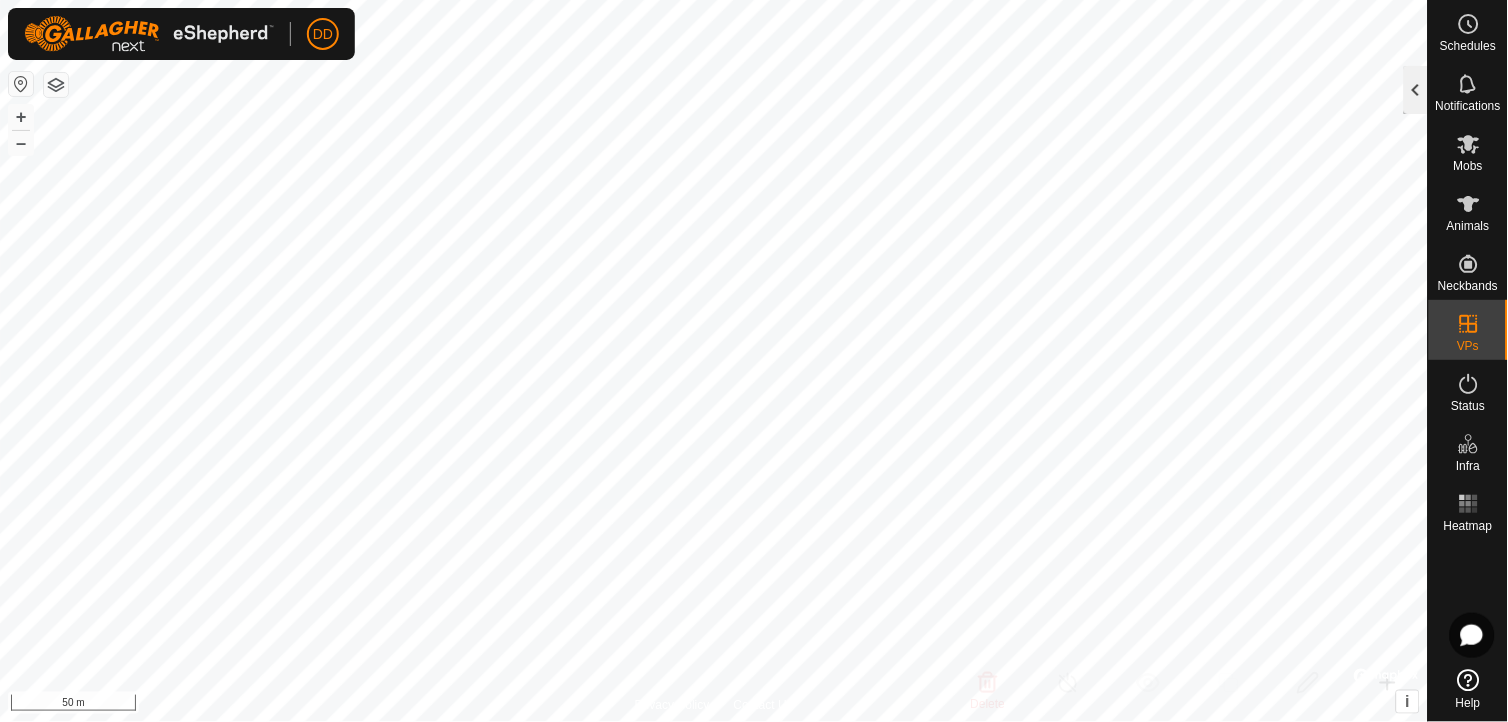 click 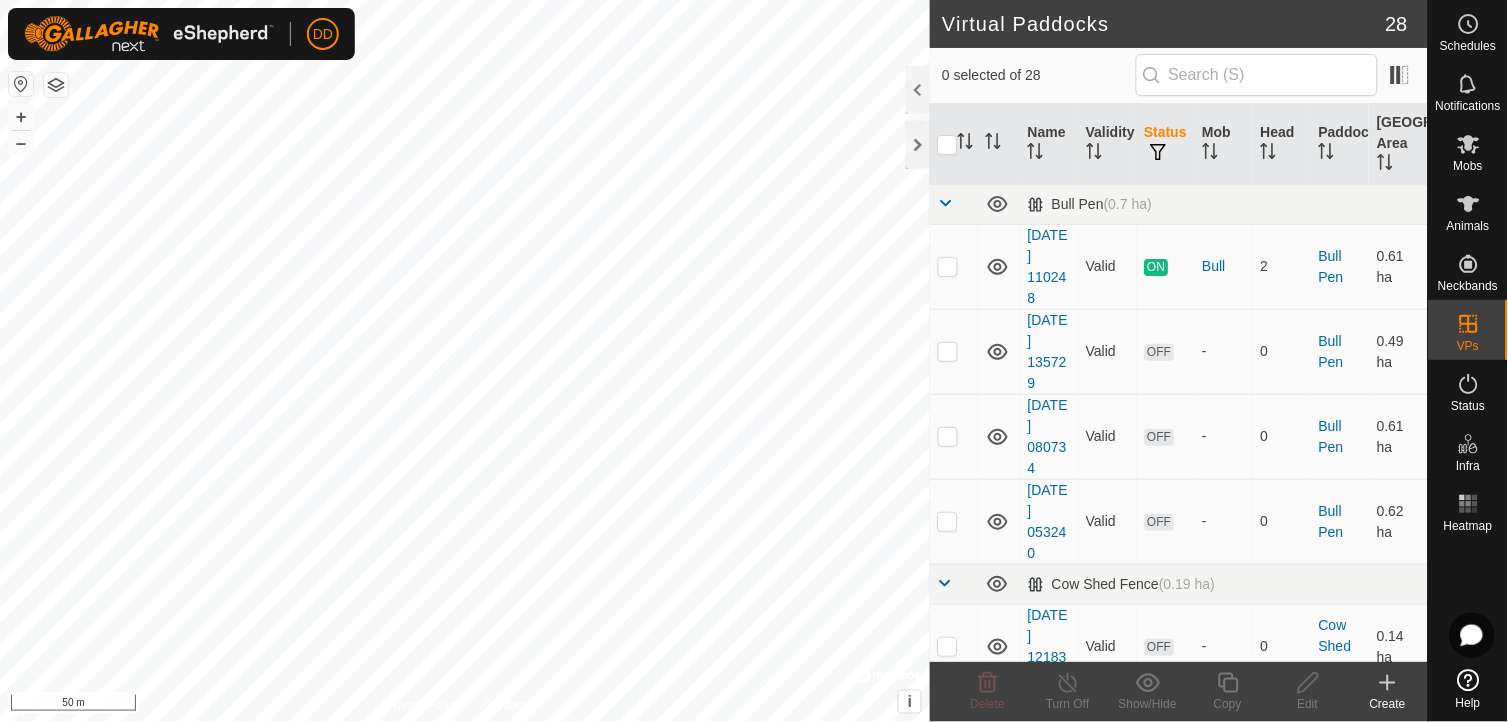 checkbox on "true" 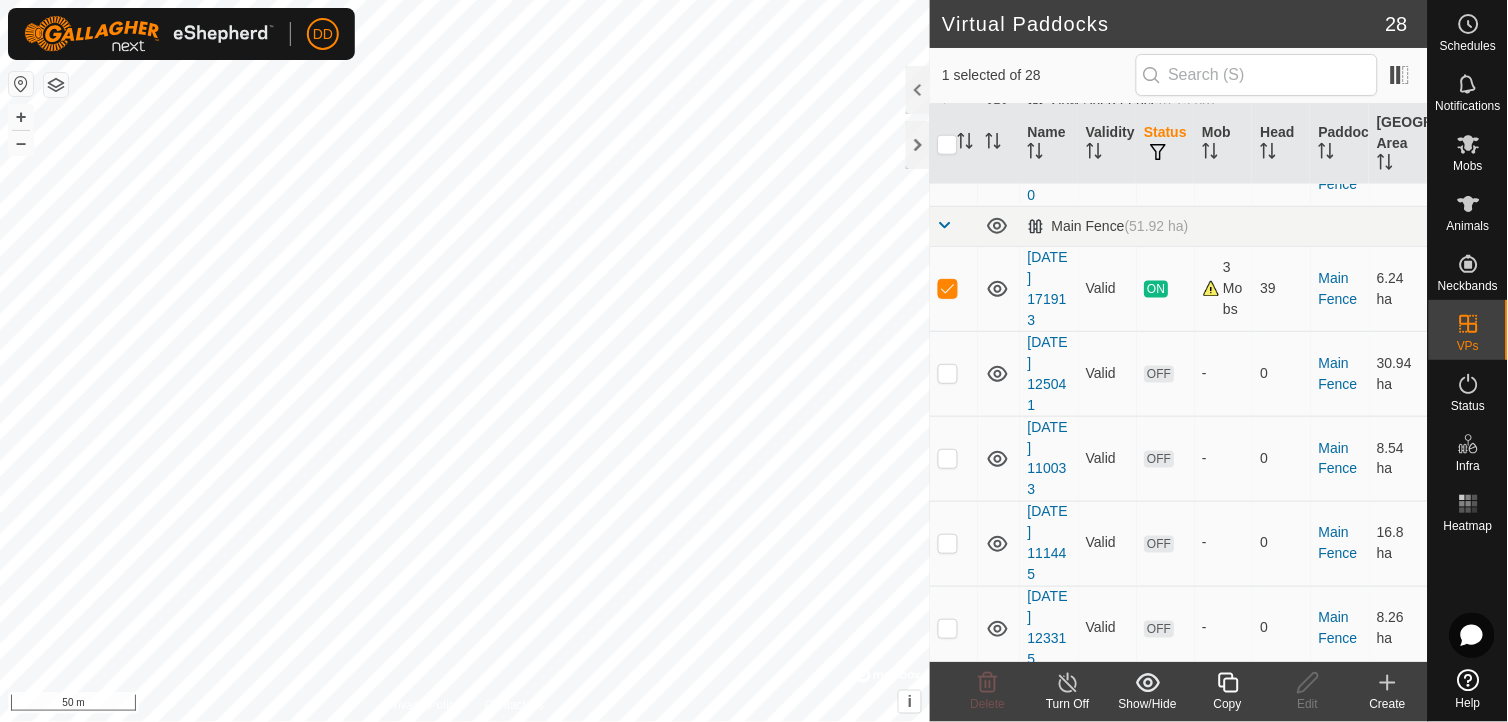 scroll, scrollTop: 487, scrollLeft: 0, axis: vertical 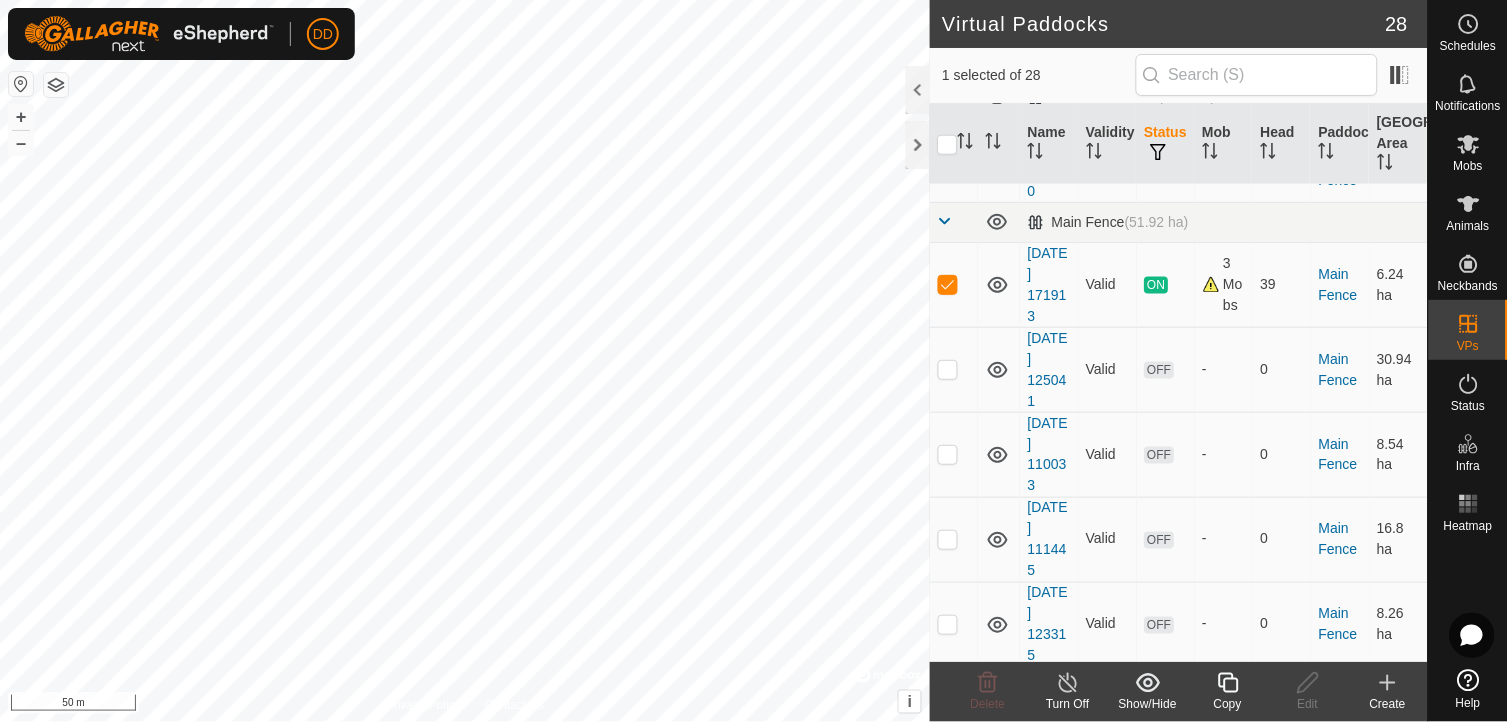 click 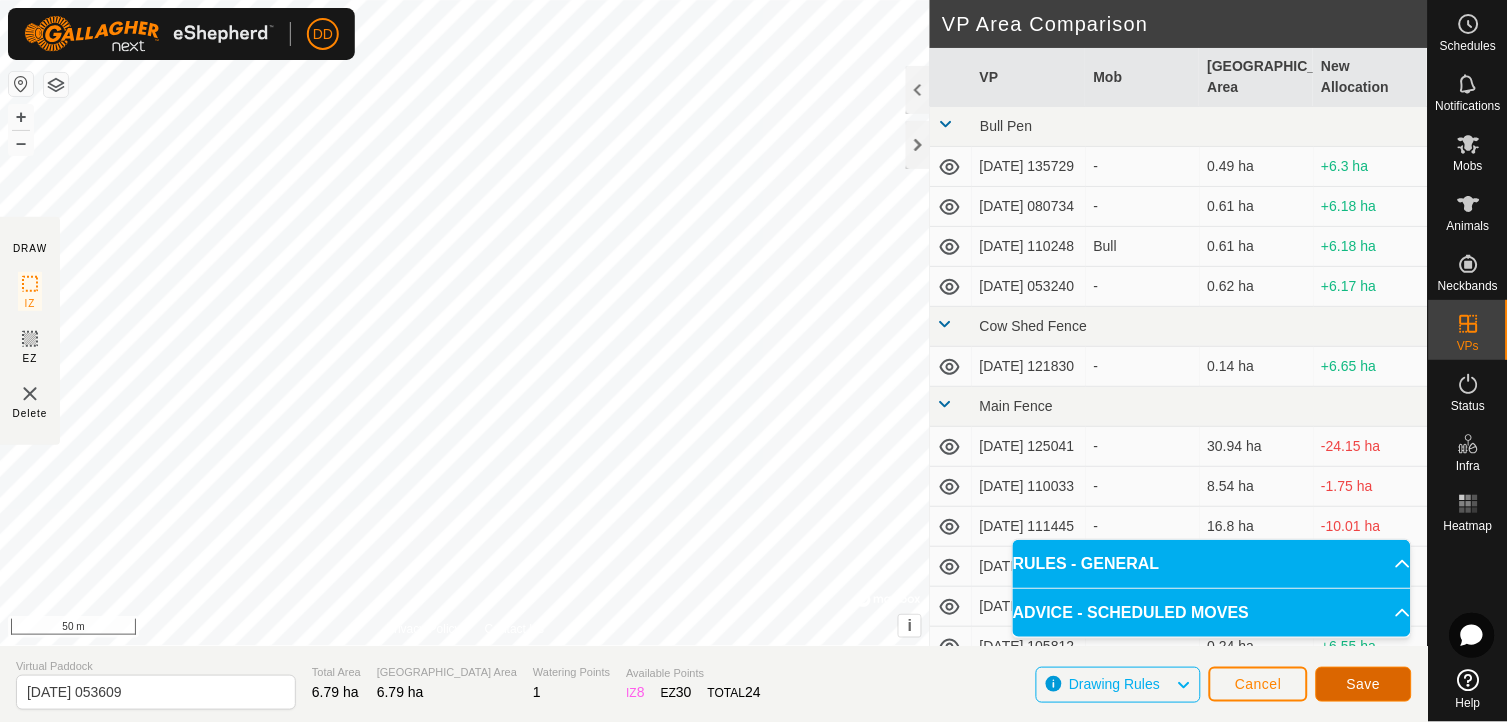 click on "Save" 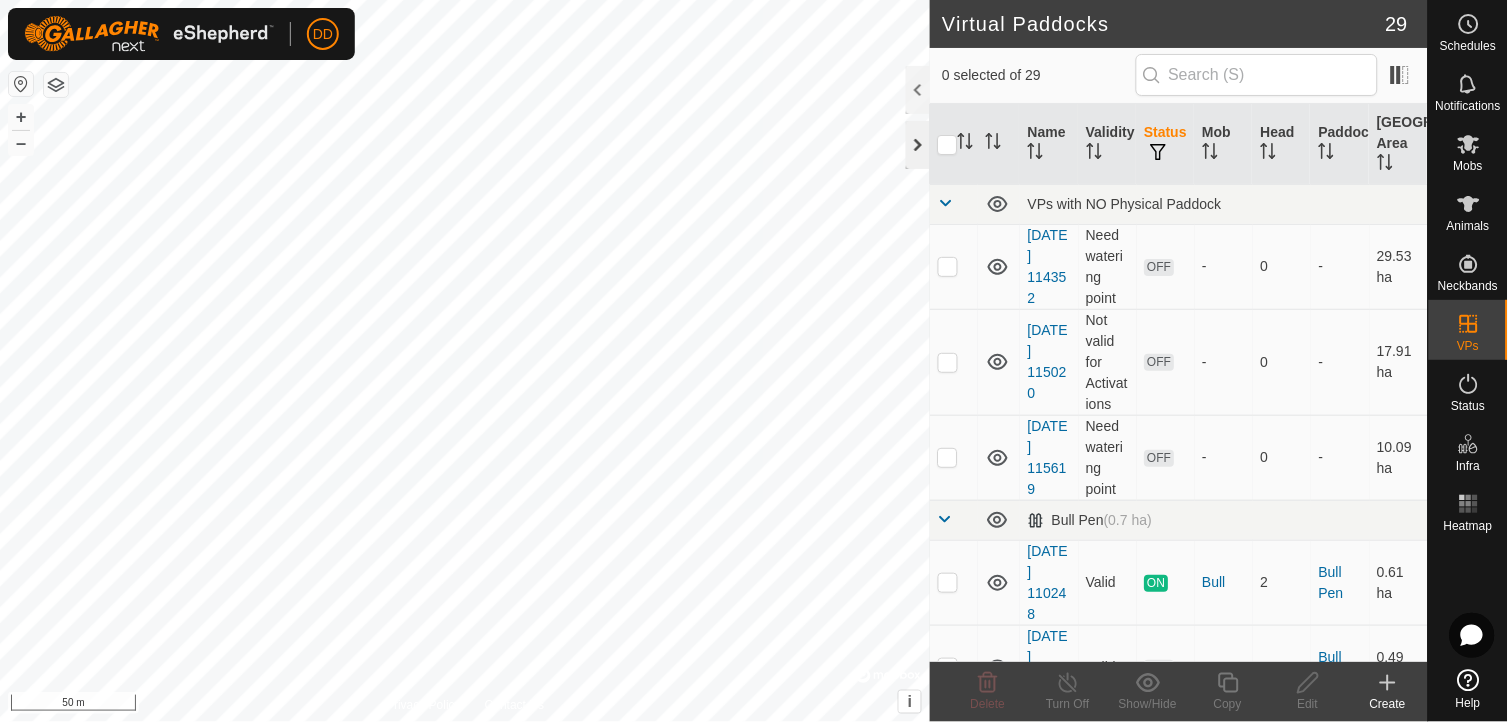 click 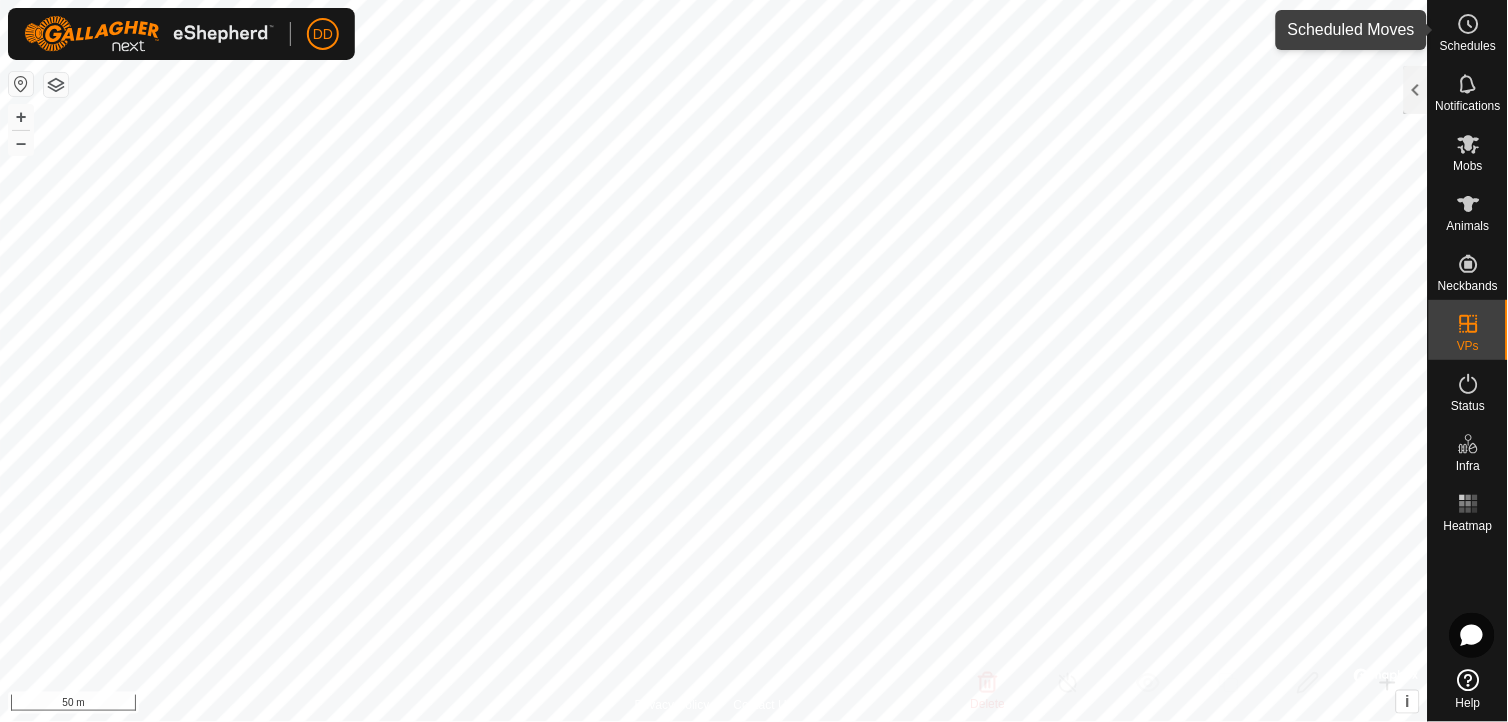 click 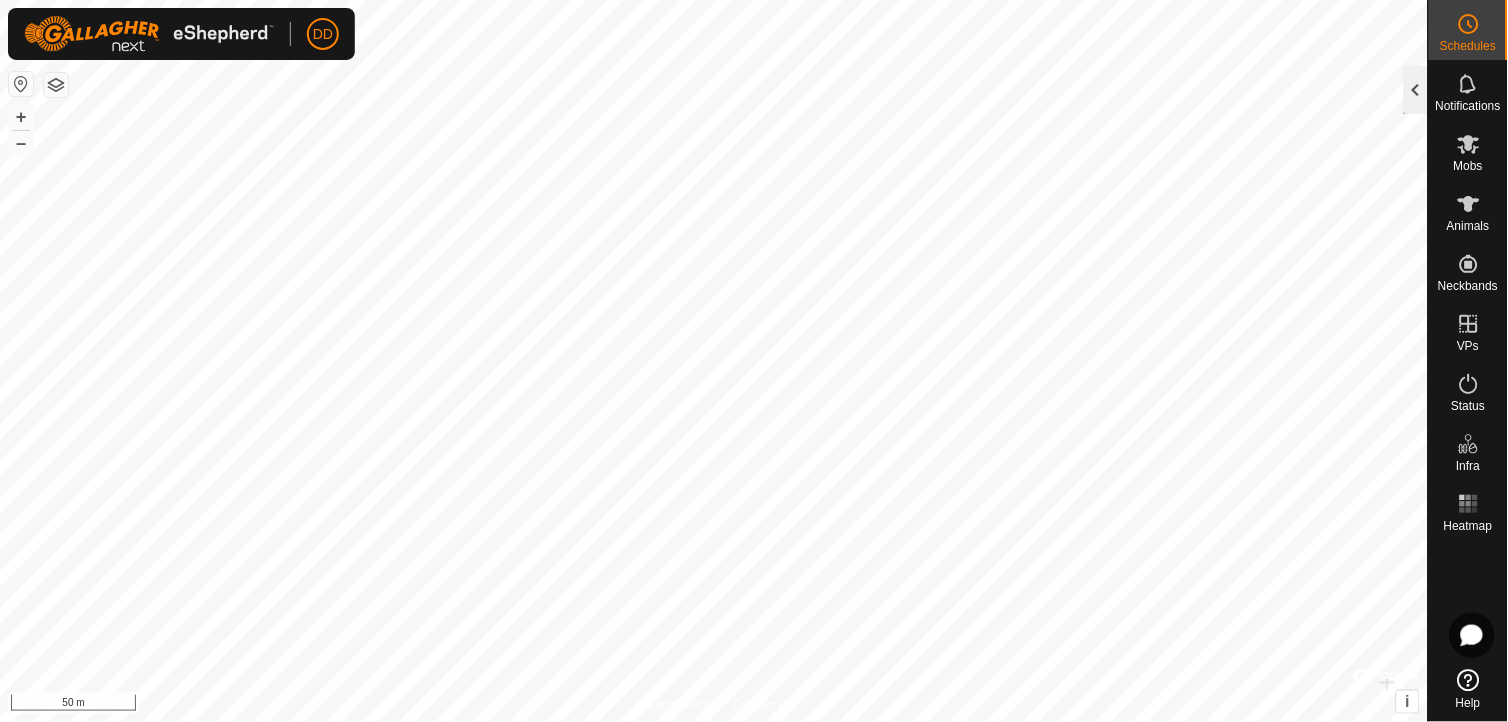 click 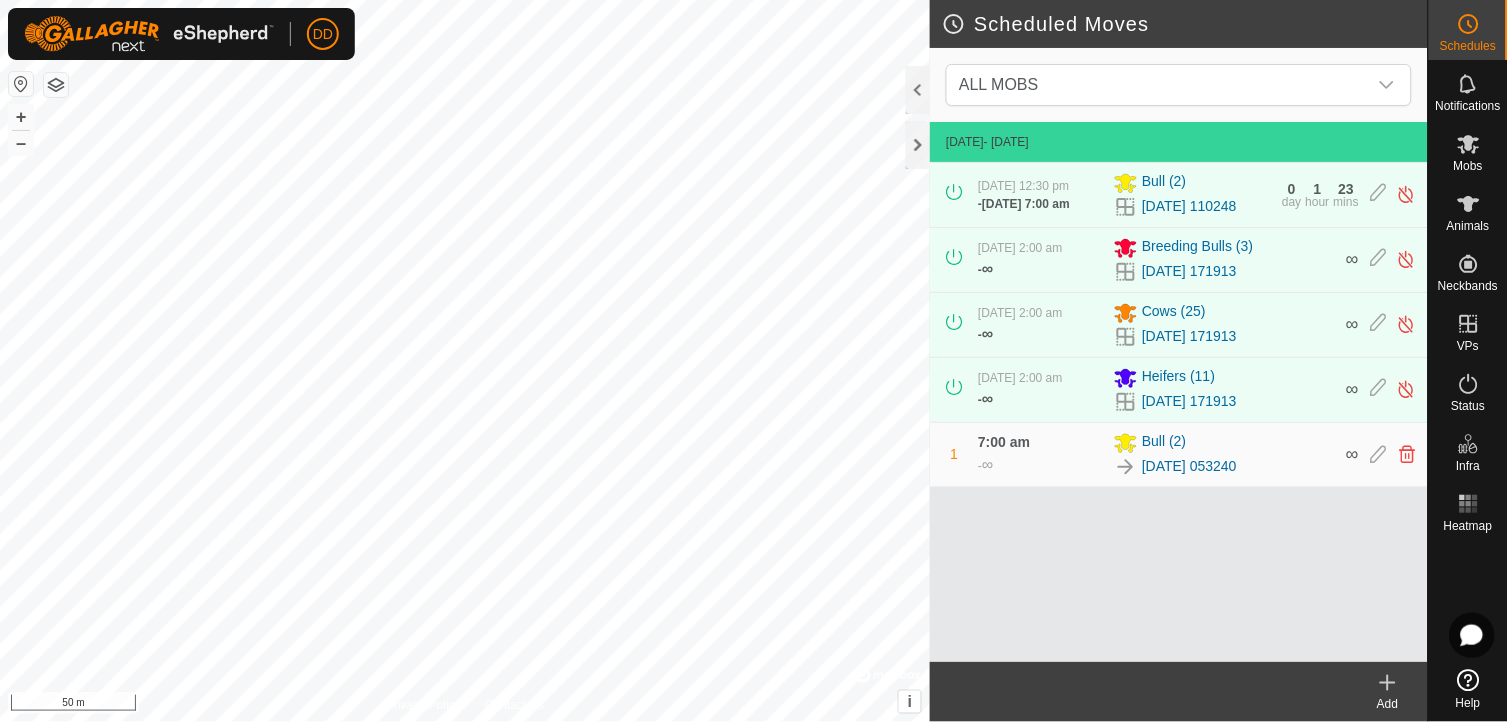 click on "Add" 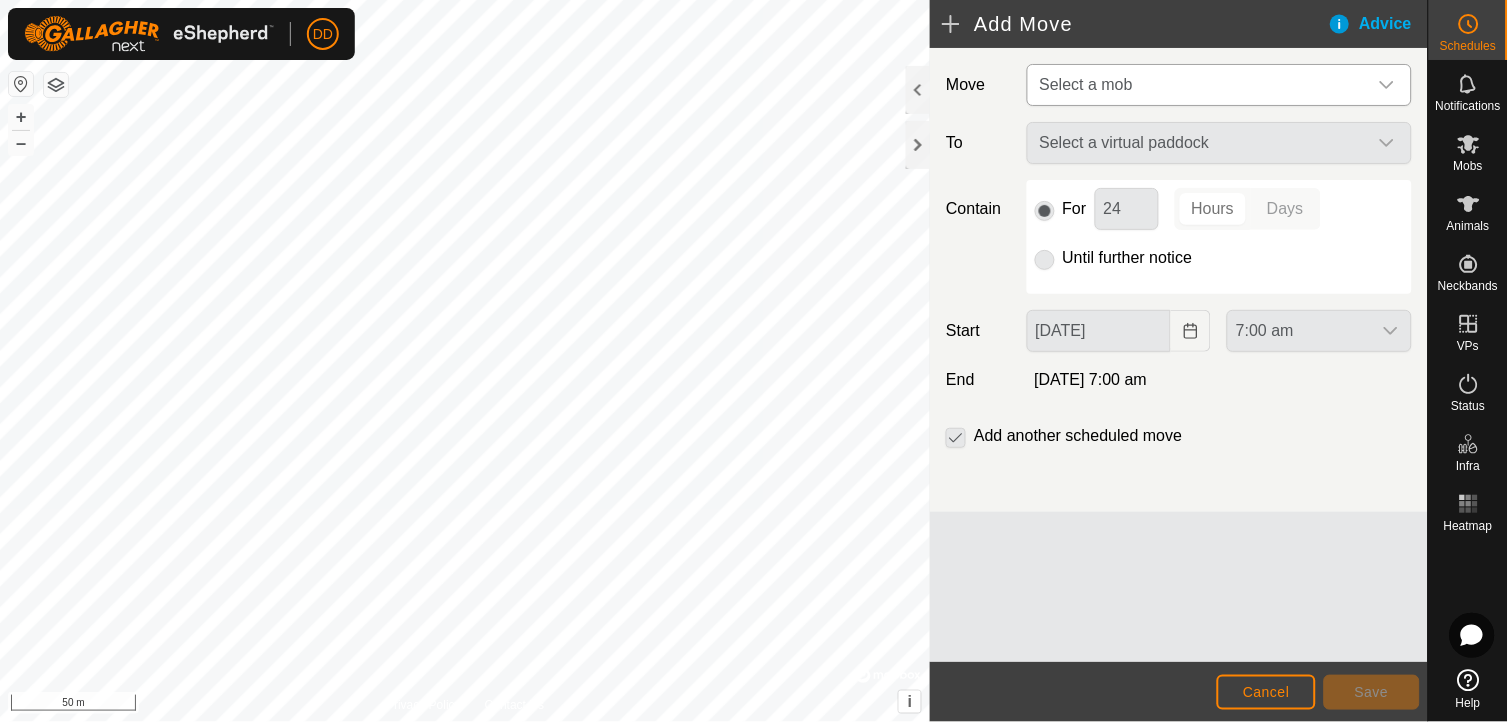 click 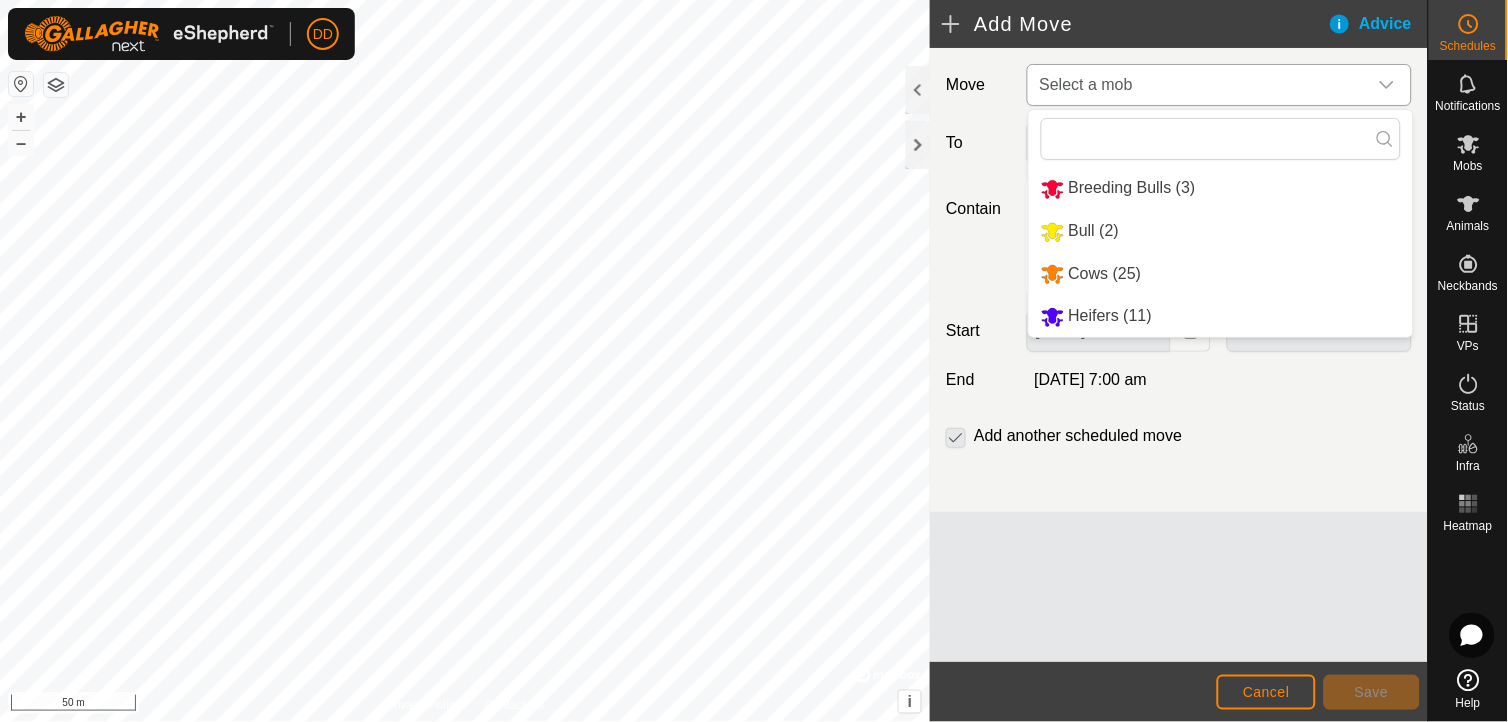 click on "Cows (25)" at bounding box center [1221, 274] 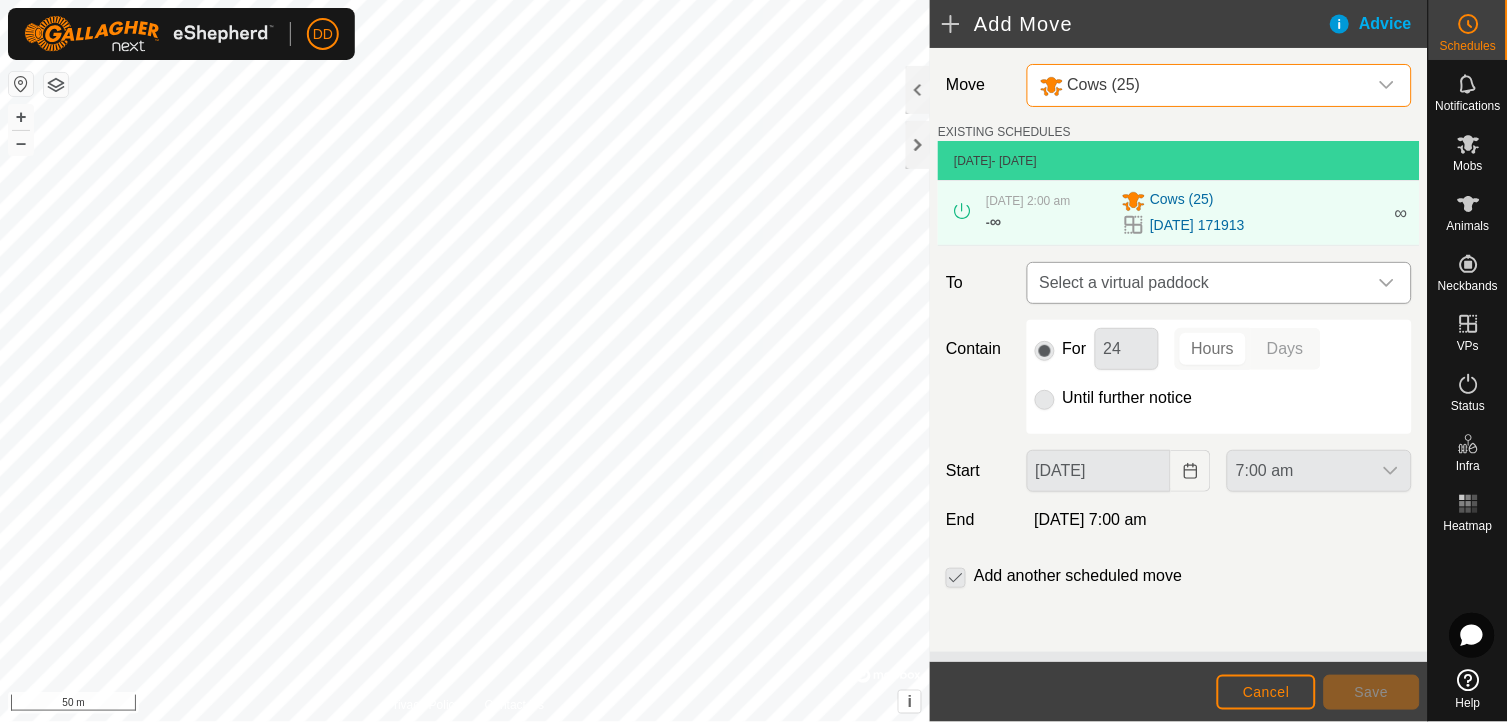 click 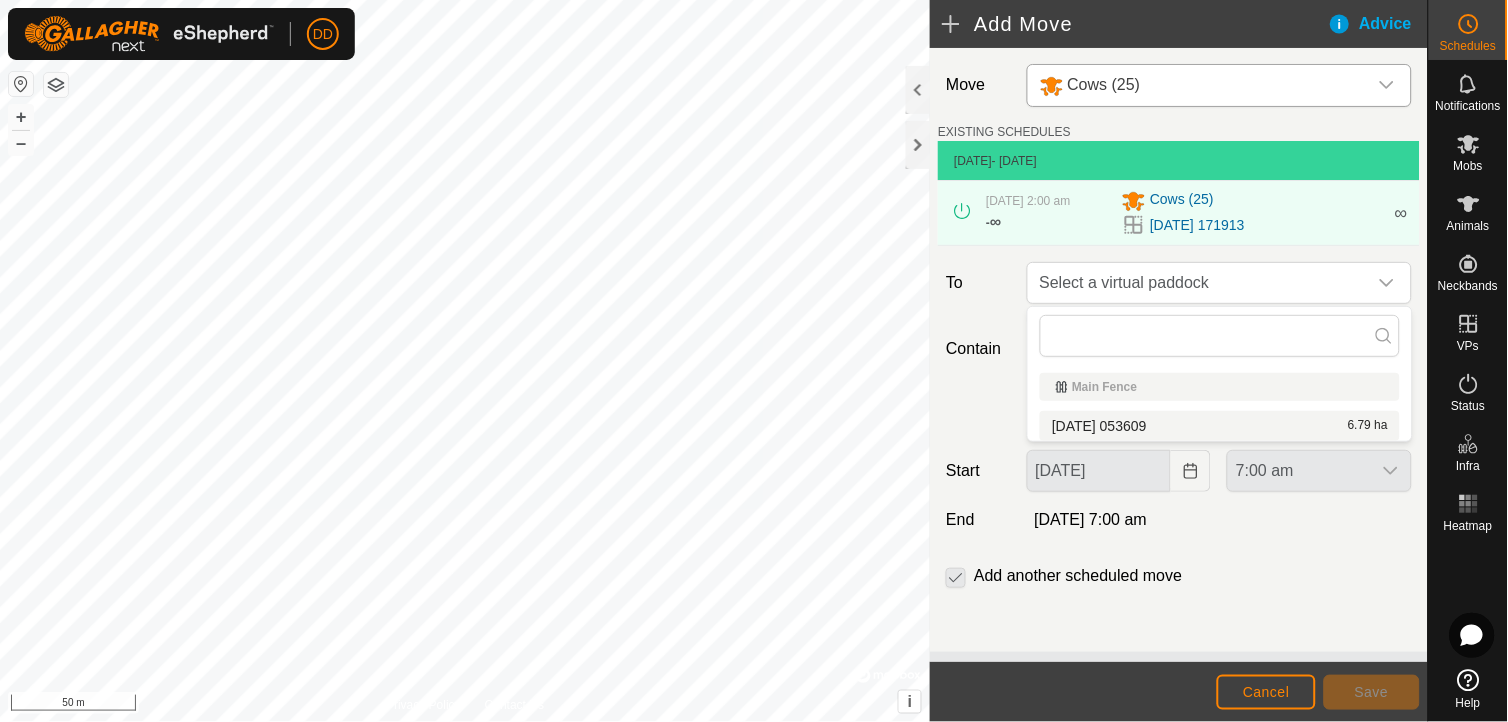 click on "[DATE] 053609  6.79 ha" at bounding box center [1220, 426] 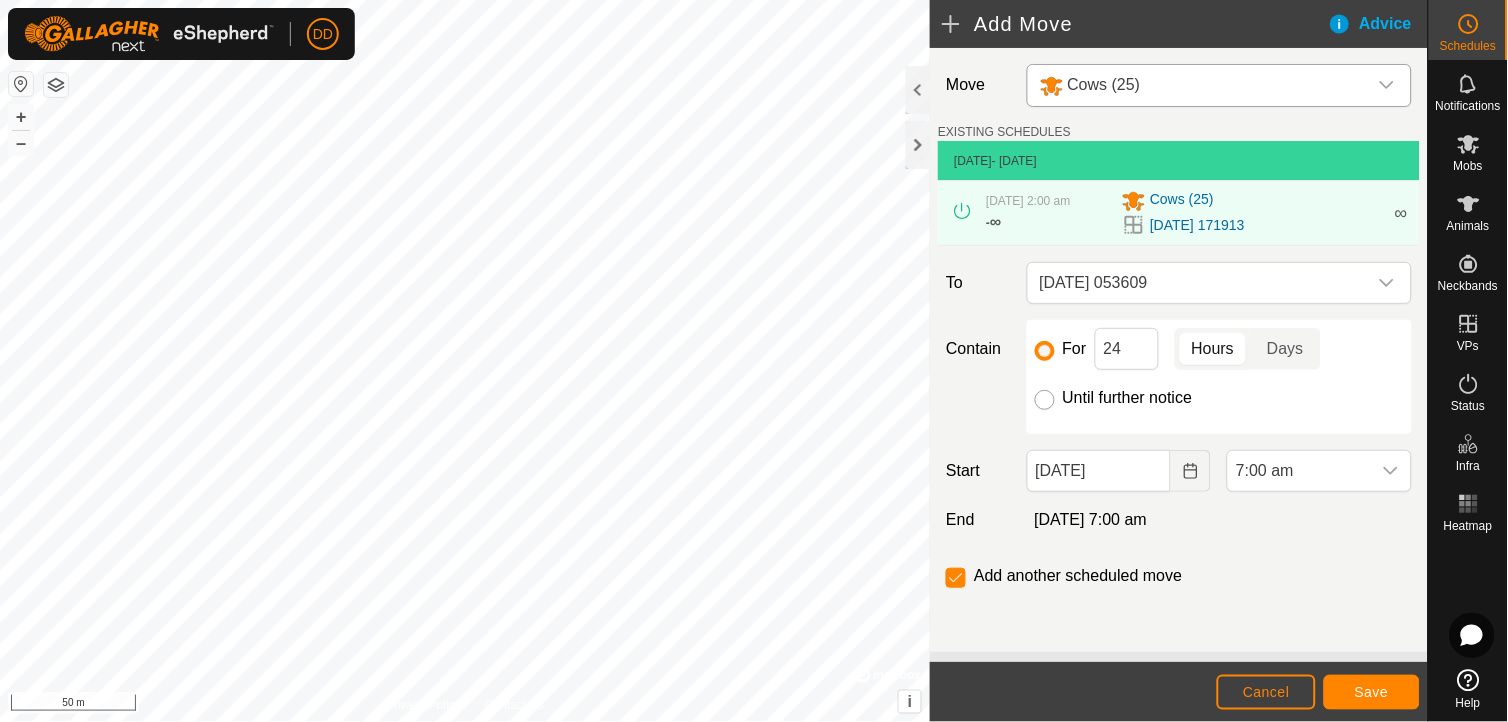 click on "Until further notice" at bounding box center [1045, 400] 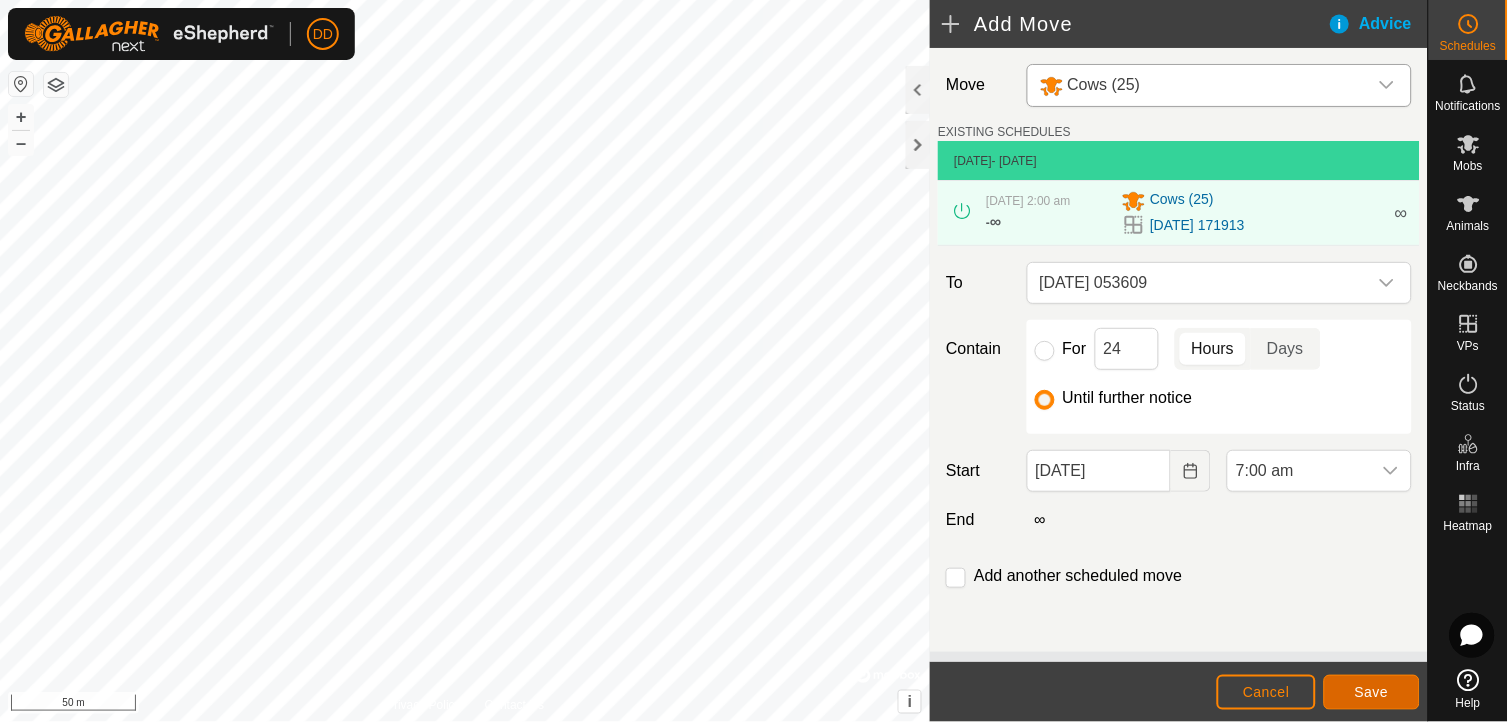 click on "Save" 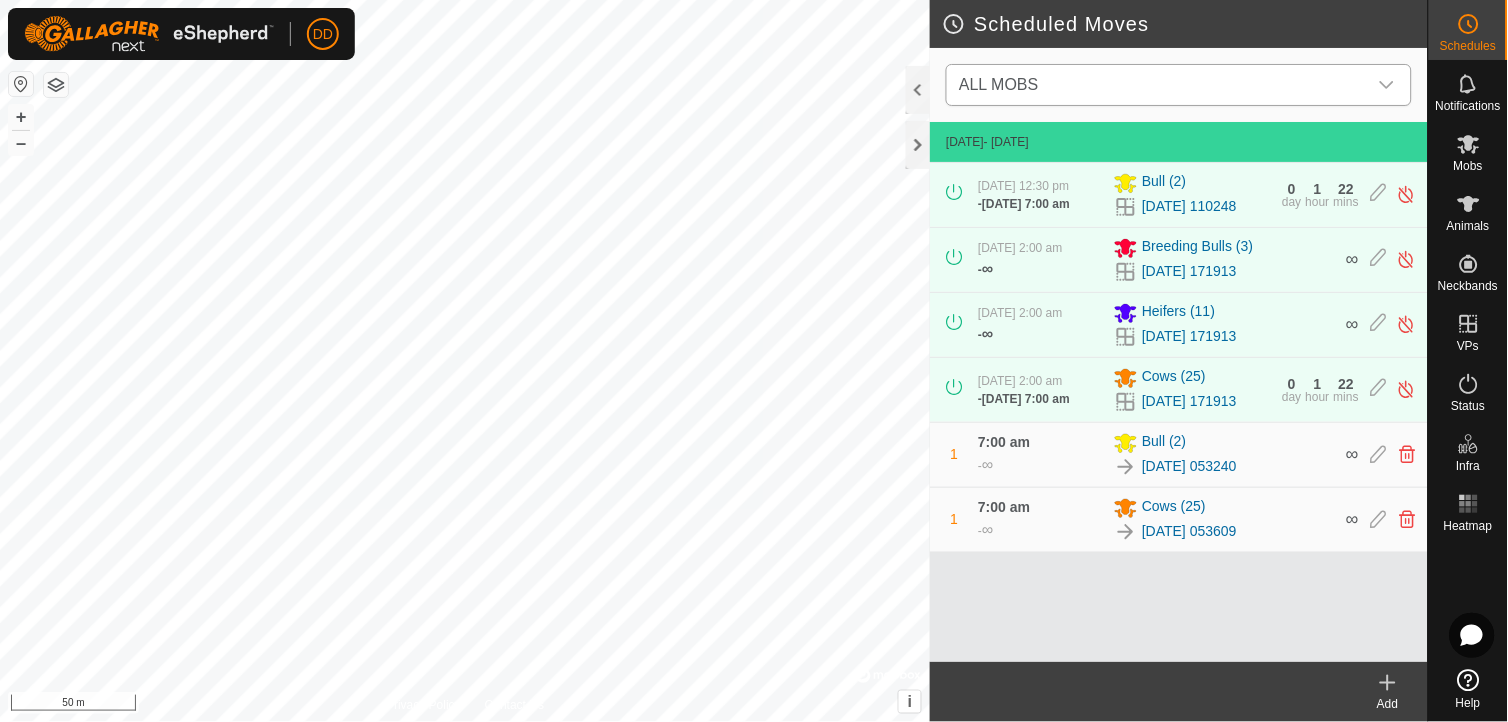 click 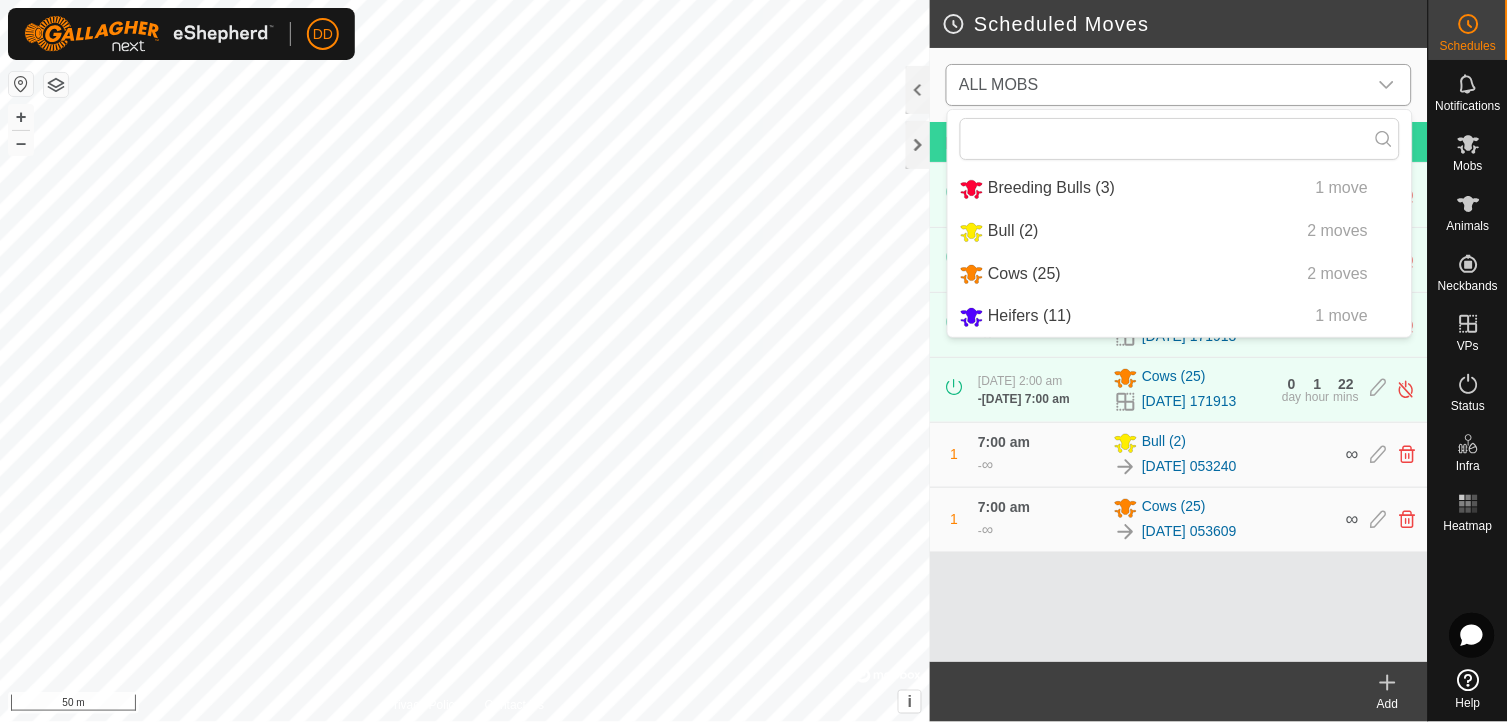 click on "Heifers (11) 1 move" at bounding box center (1180, 316) 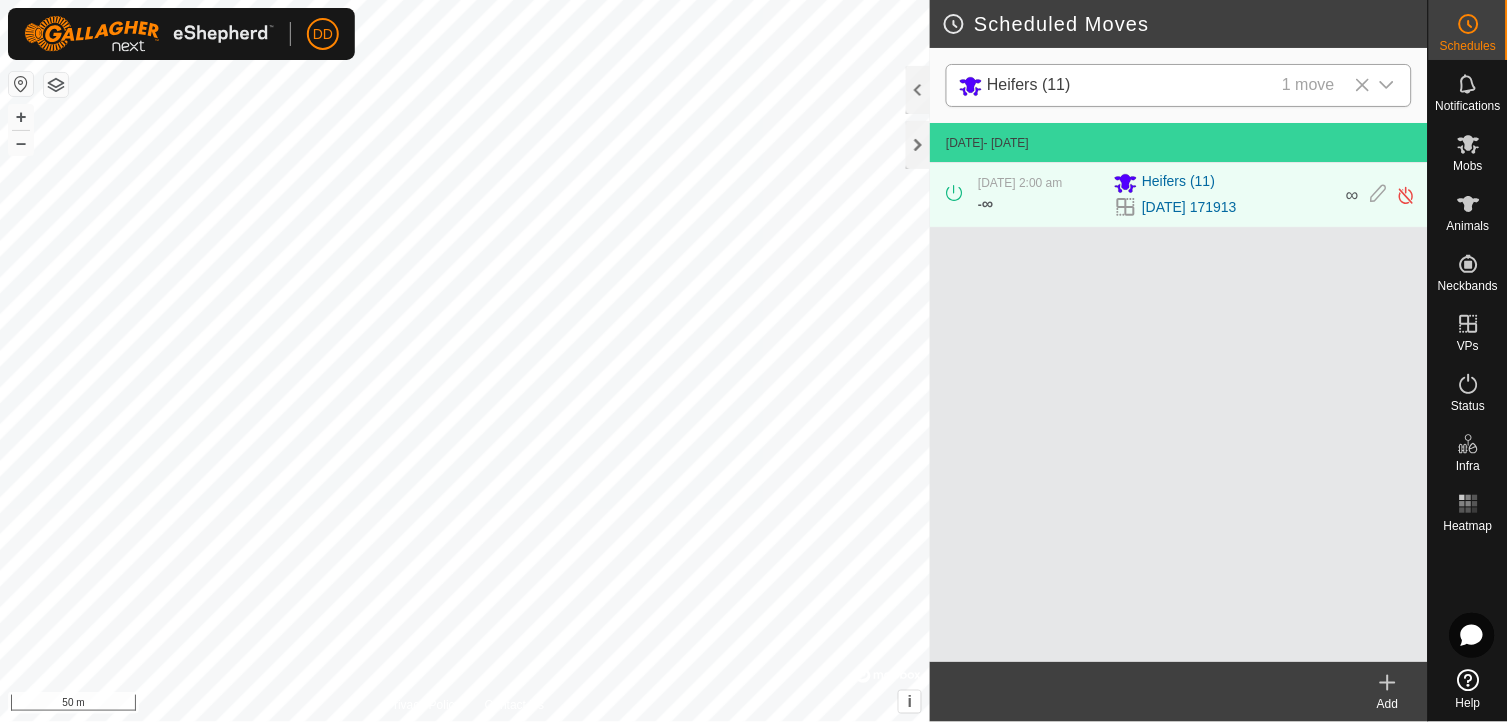 click 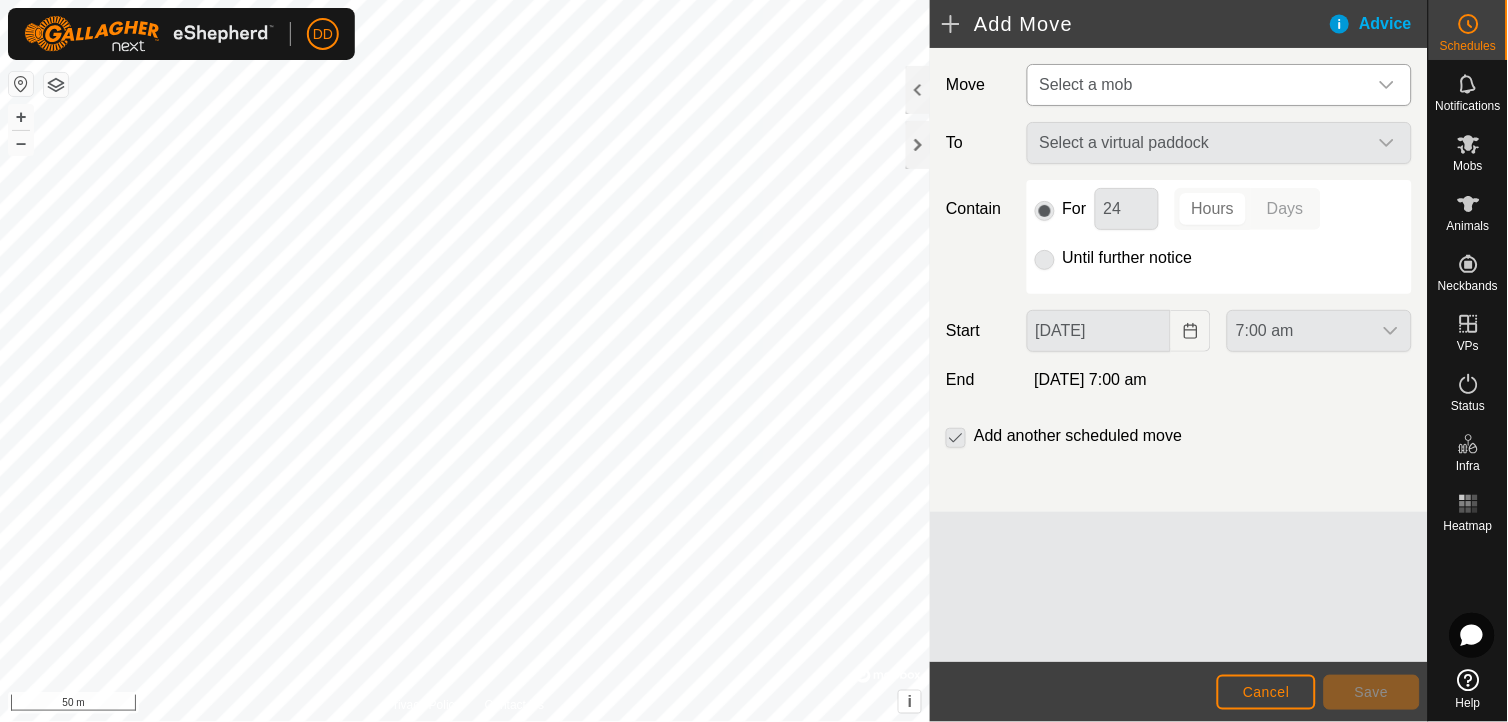 click 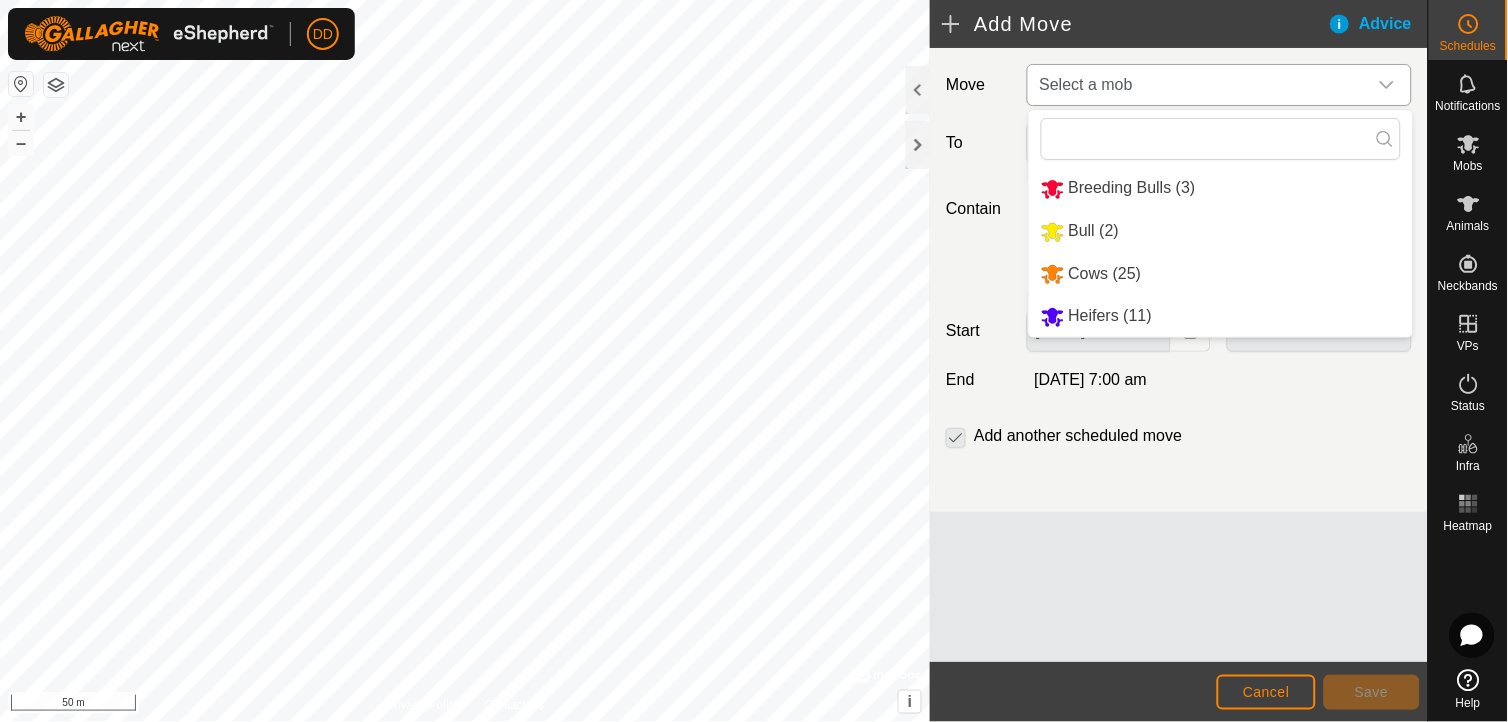 click on "Heifers (11)" at bounding box center [1221, 316] 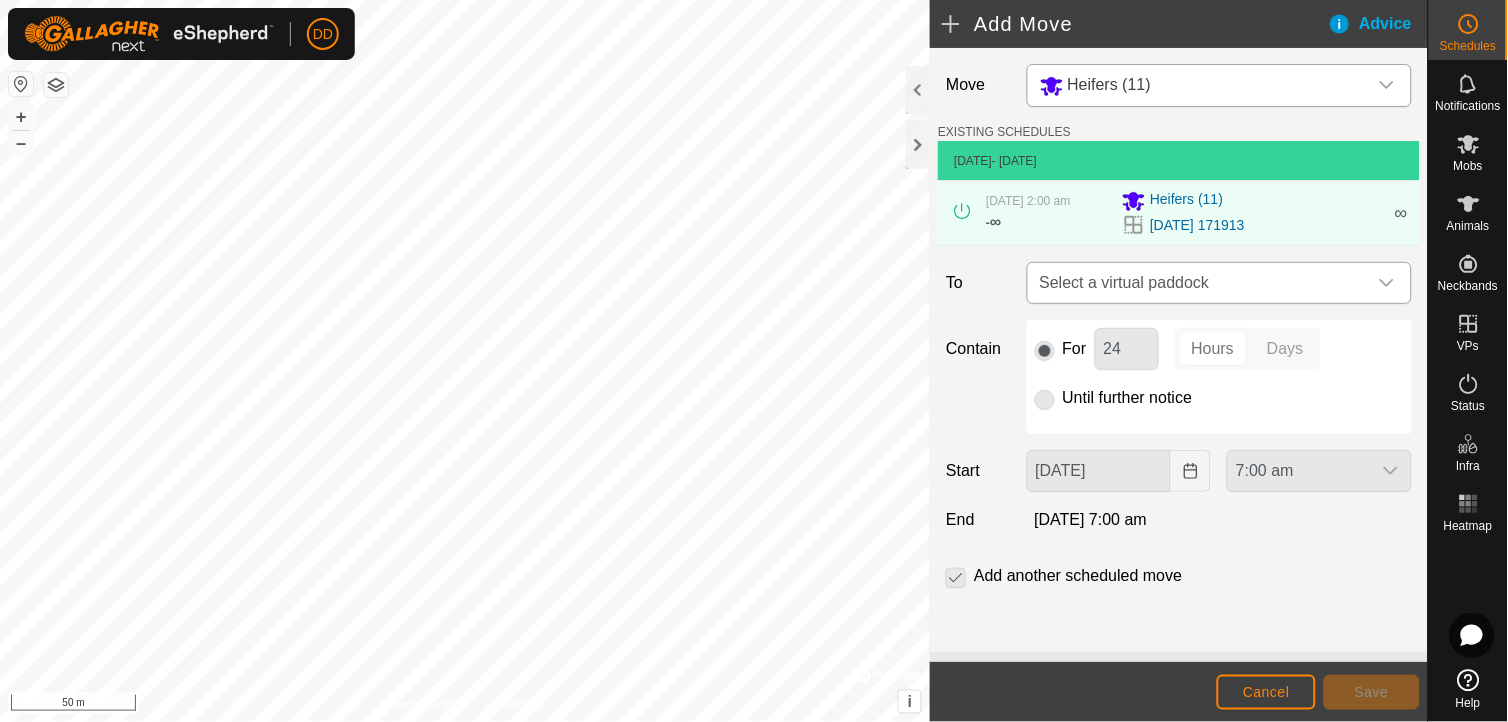 click 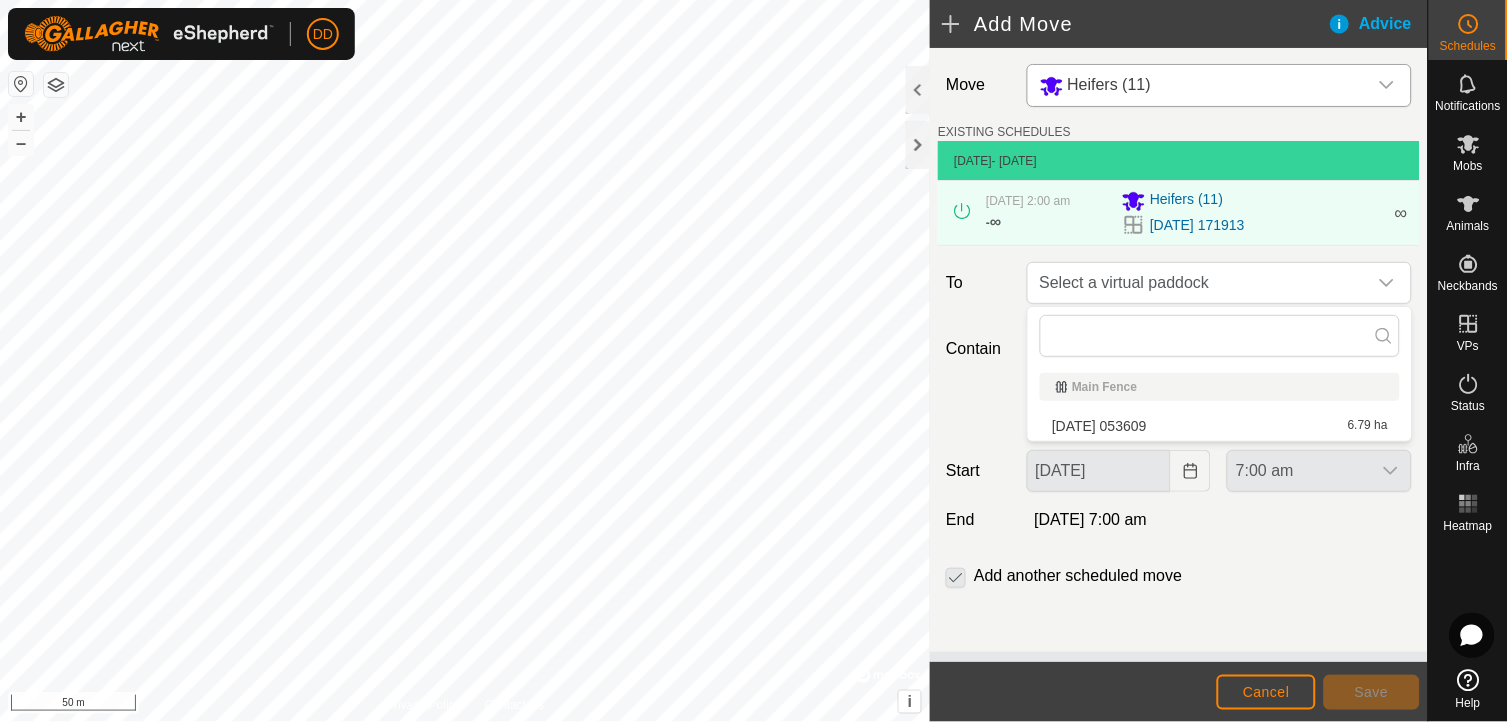 click on "[DATE] 053609  6.79 ha" at bounding box center (1220, 426) 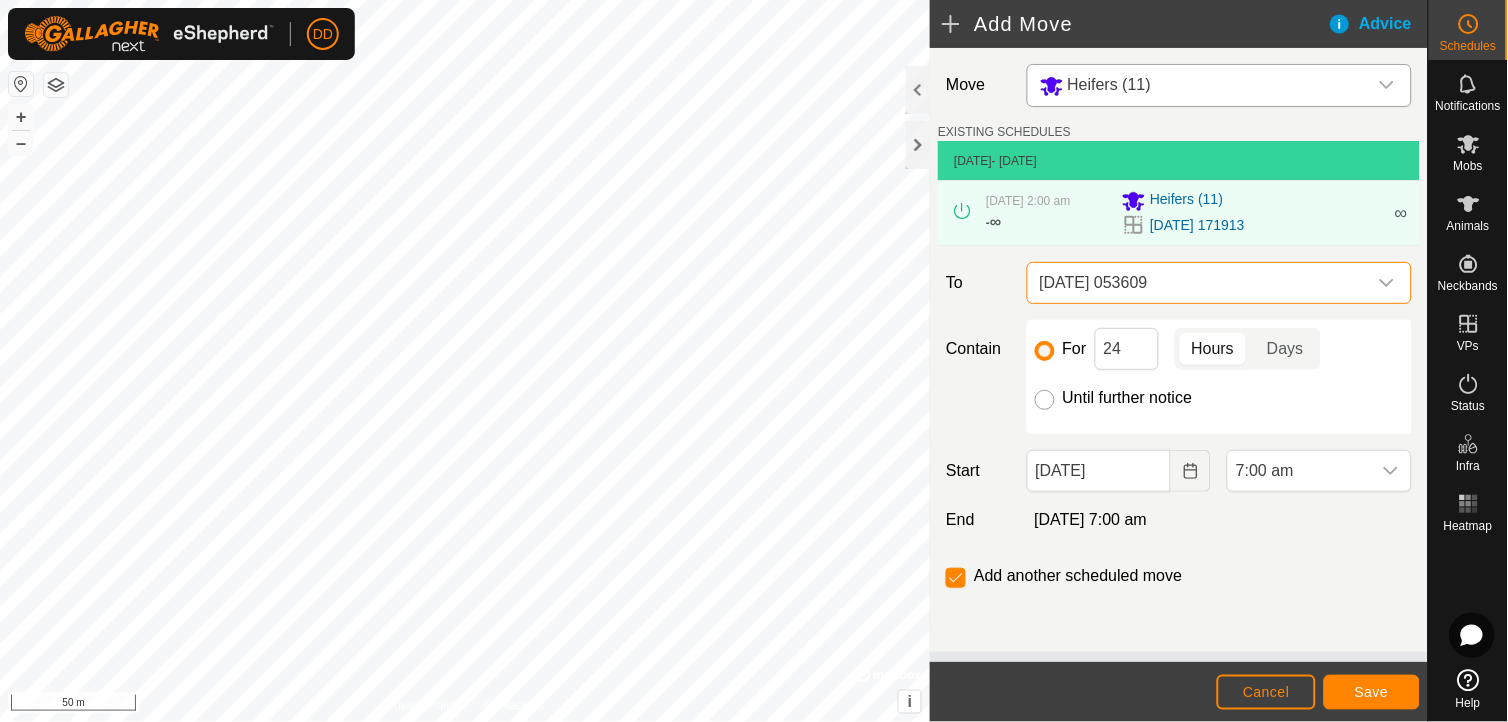 click on "Until further notice" at bounding box center [1045, 400] 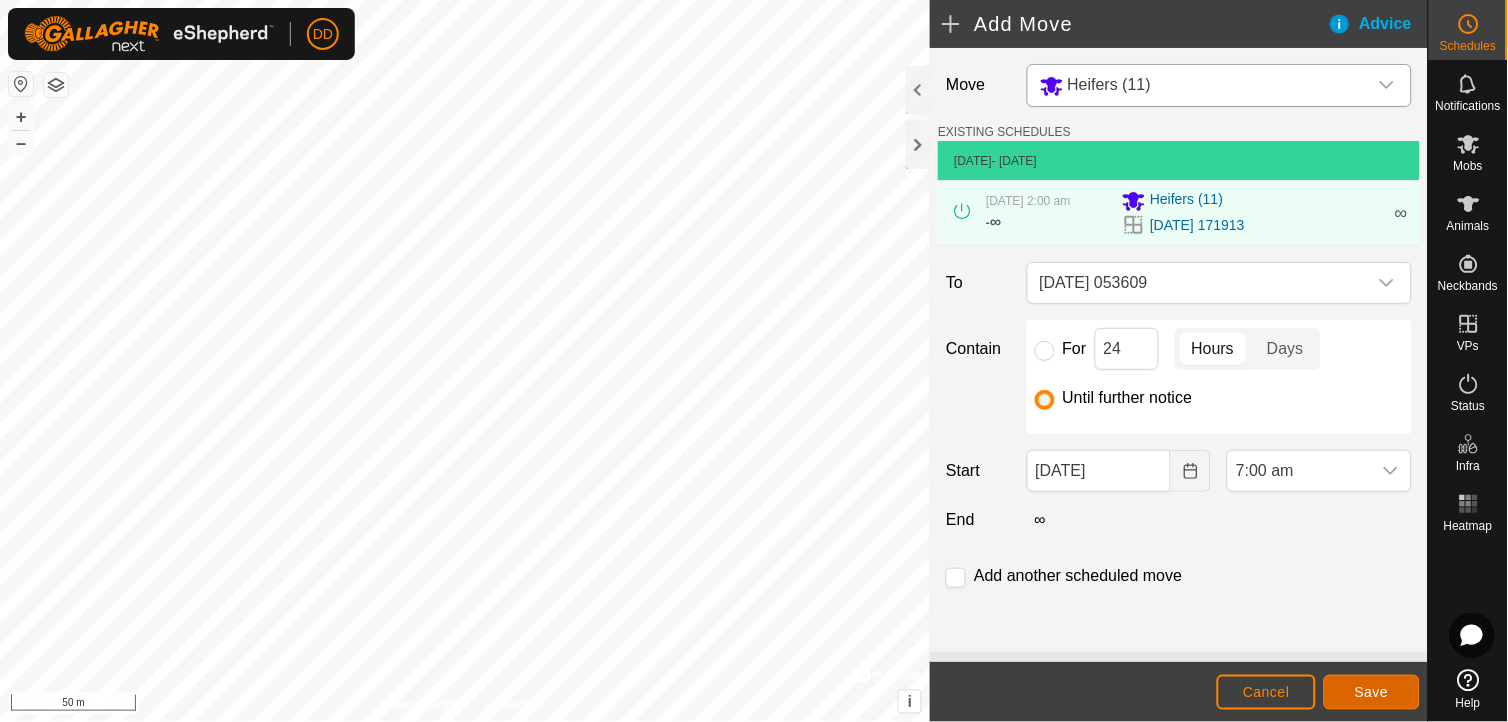 click on "Save" 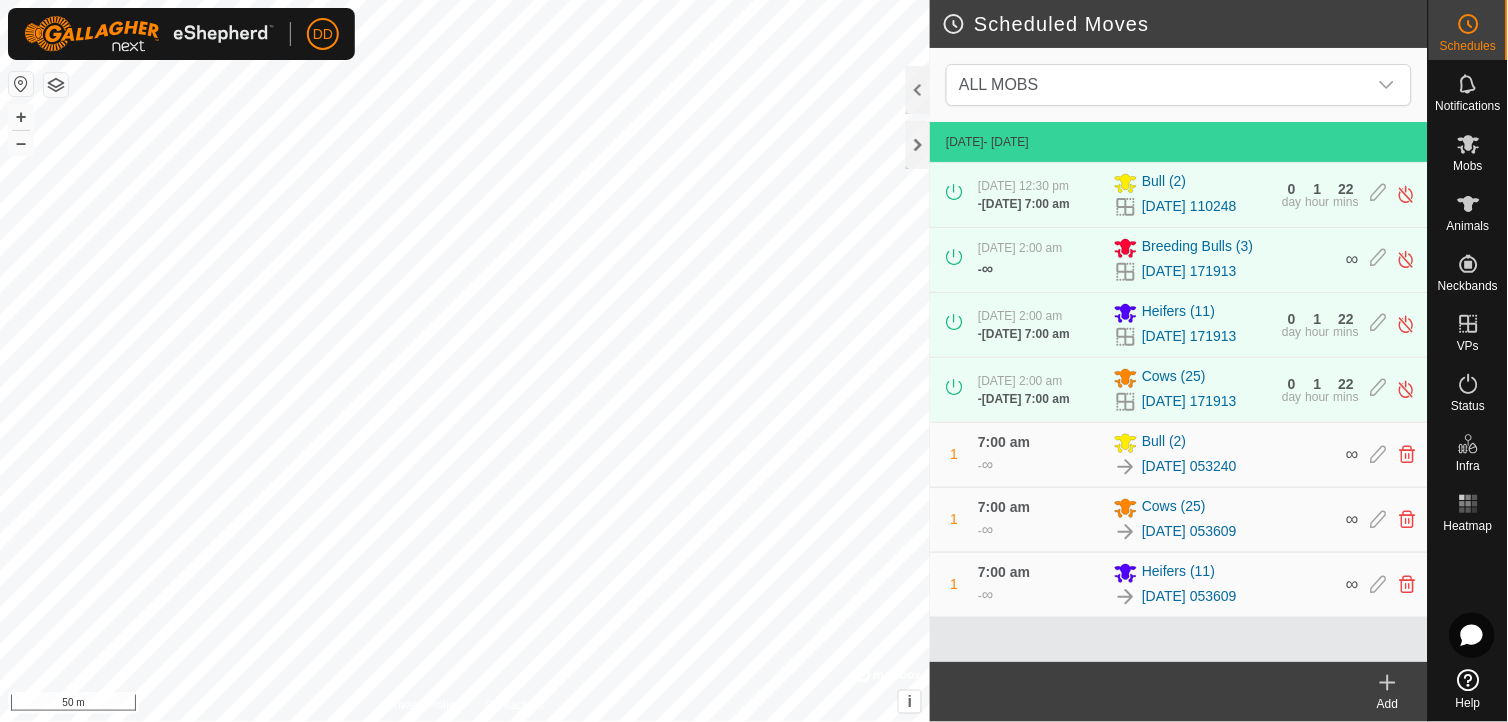 click 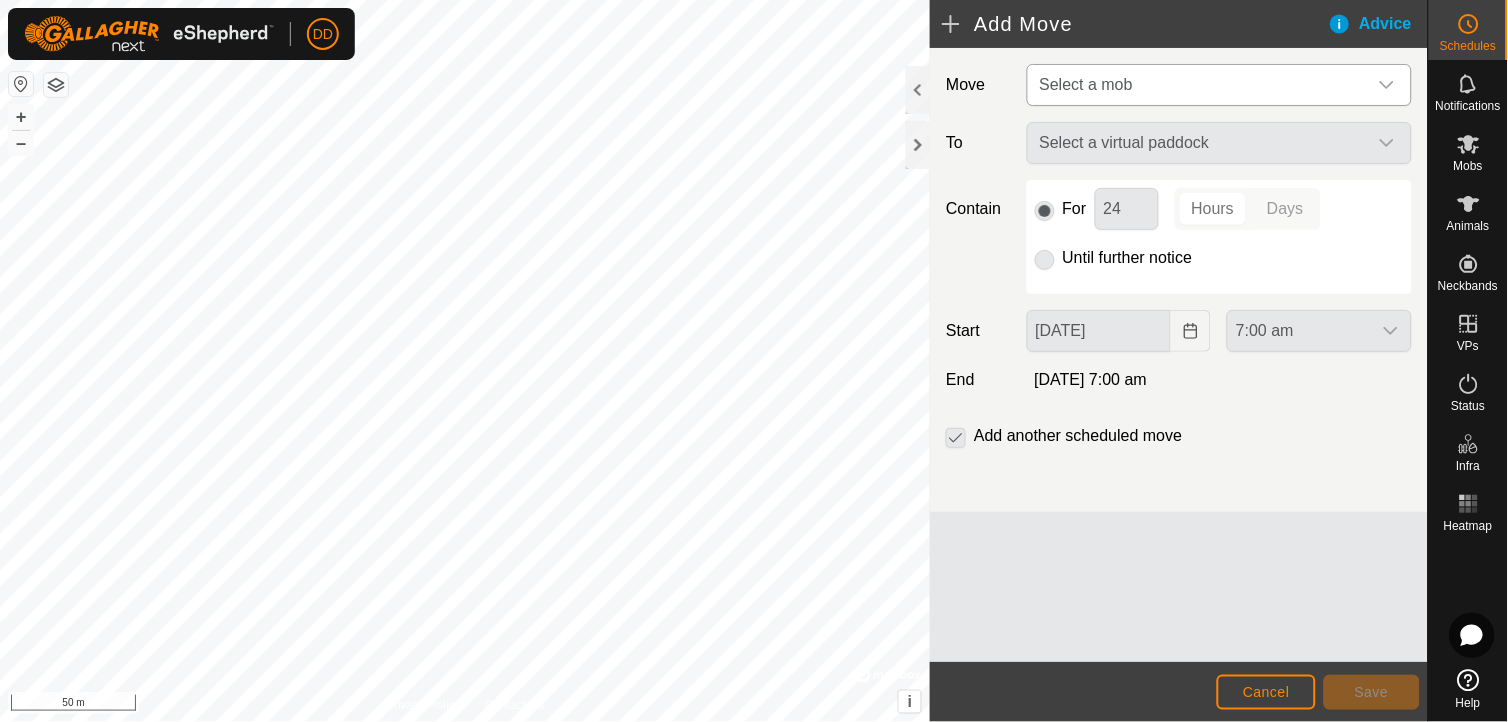 click 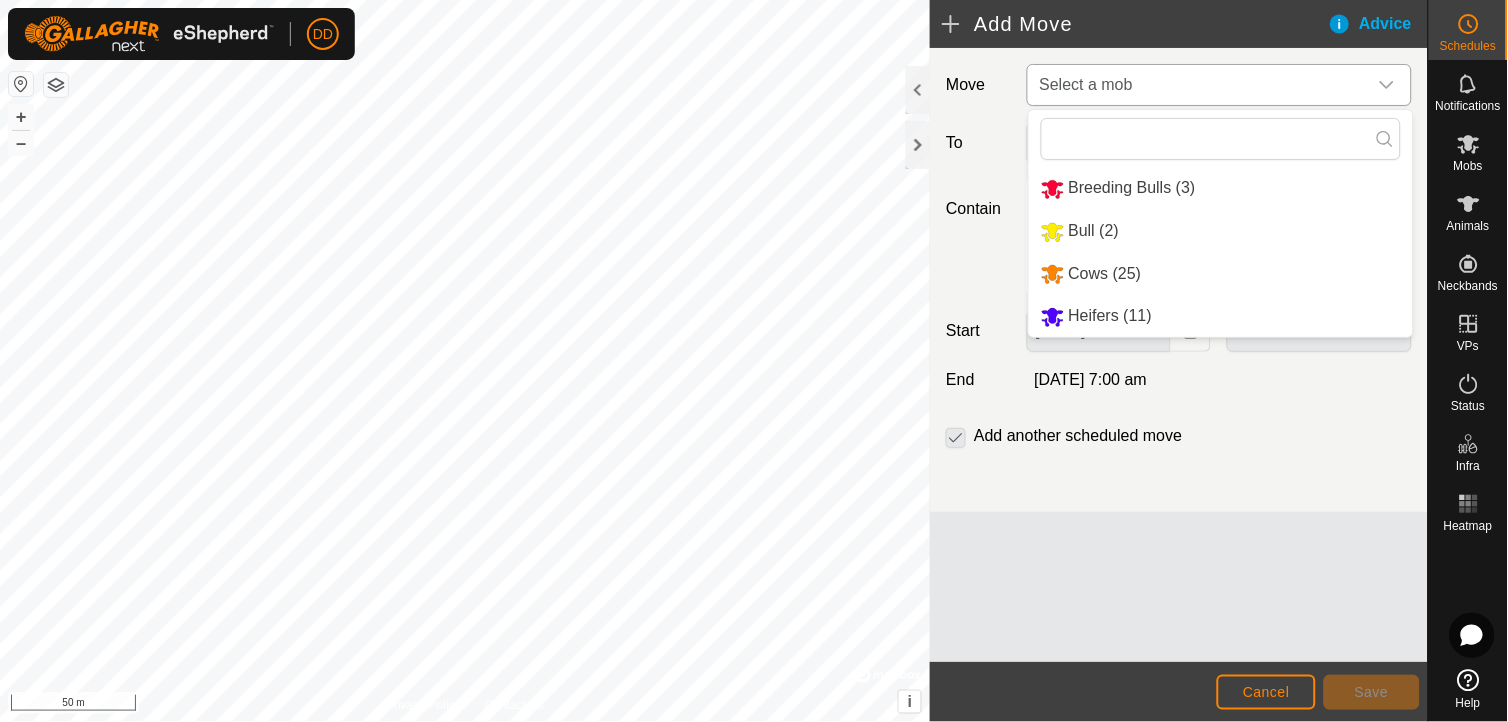 click on "Breeding Bulls (3)" at bounding box center [1221, 188] 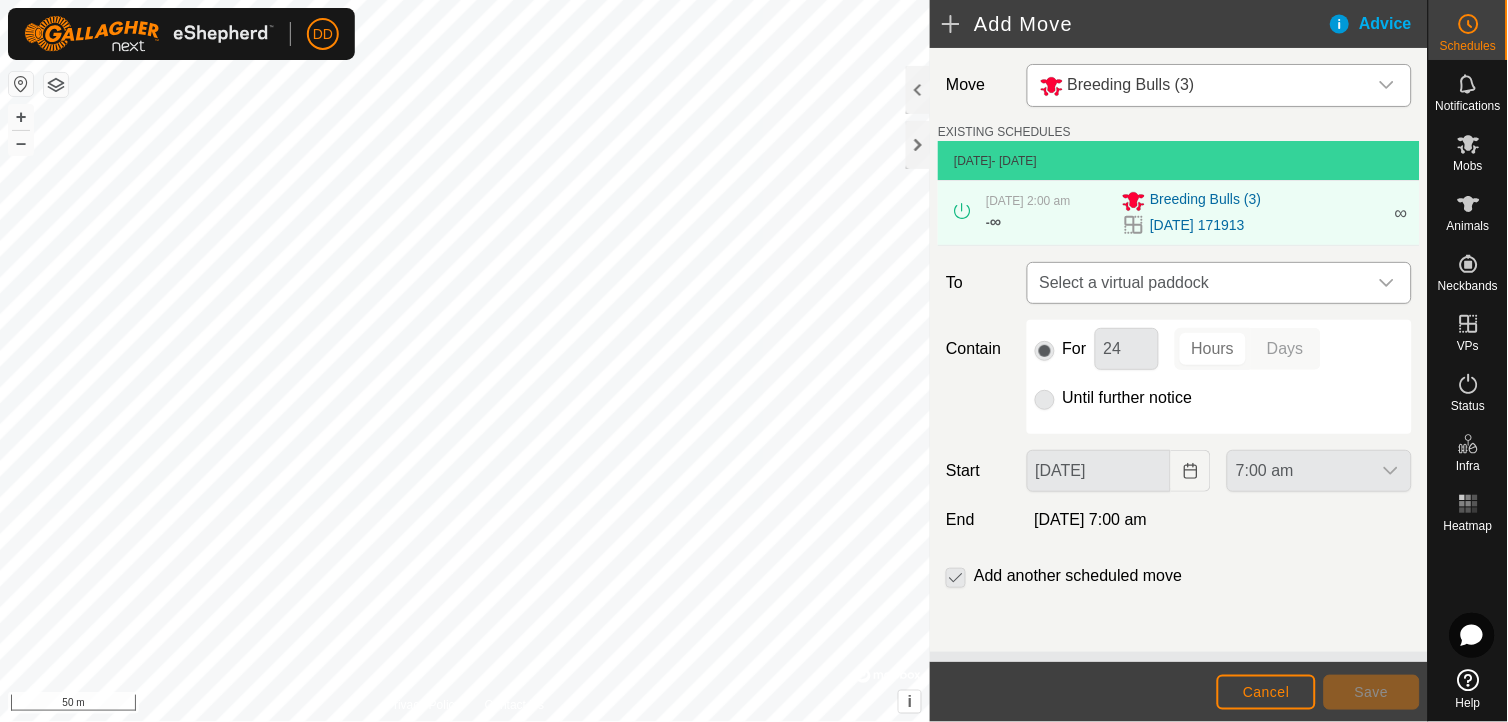 click 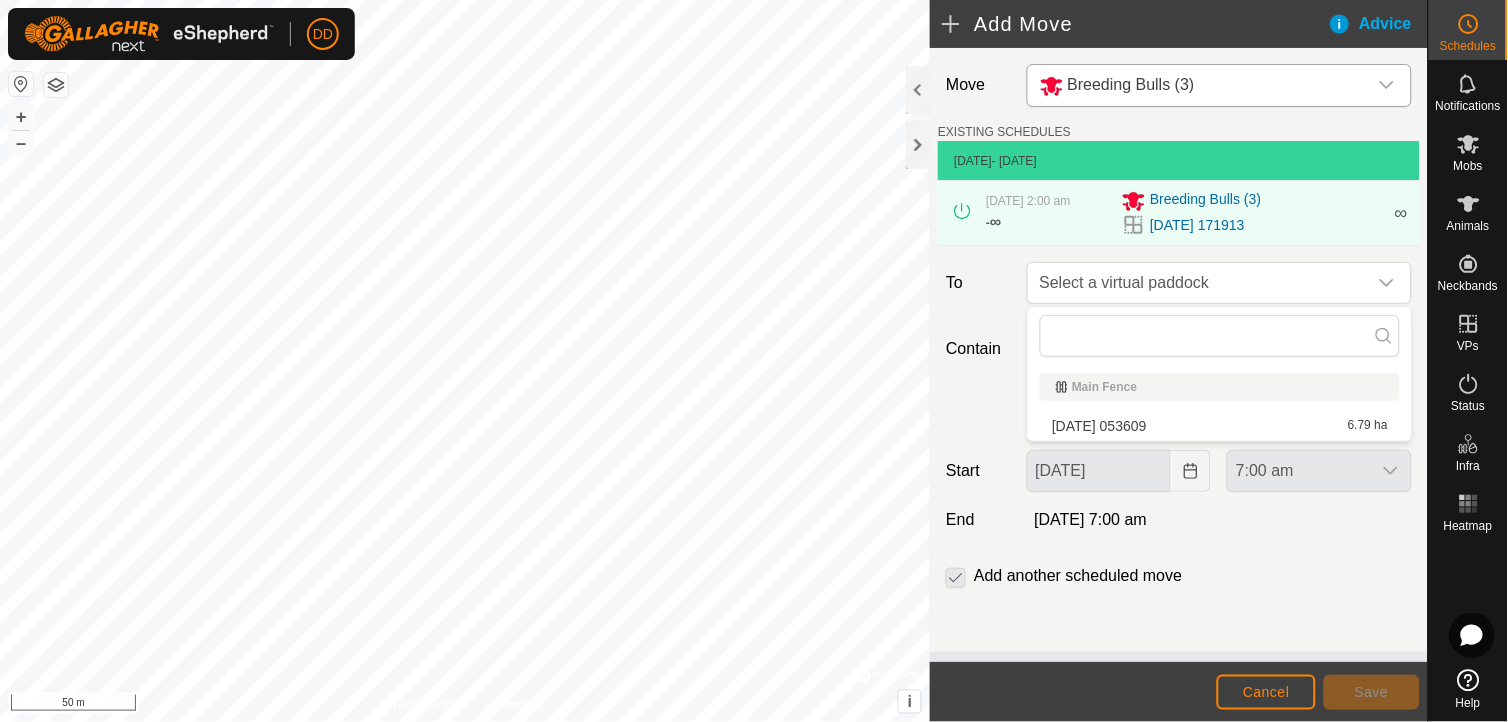 click on "[DATE] 053609  6.79 ha" at bounding box center (1220, 426) 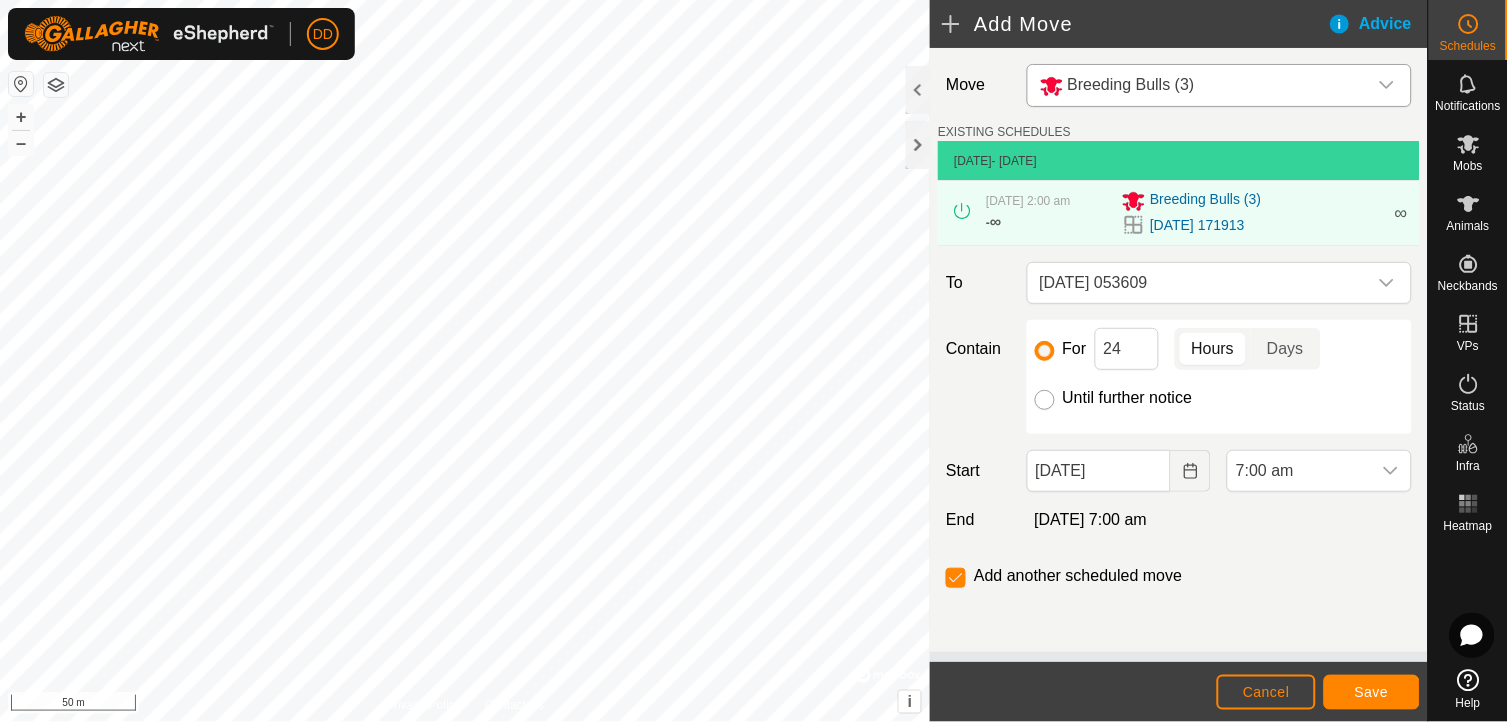 click on "Until further notice" at bounding box center [1045, 400] 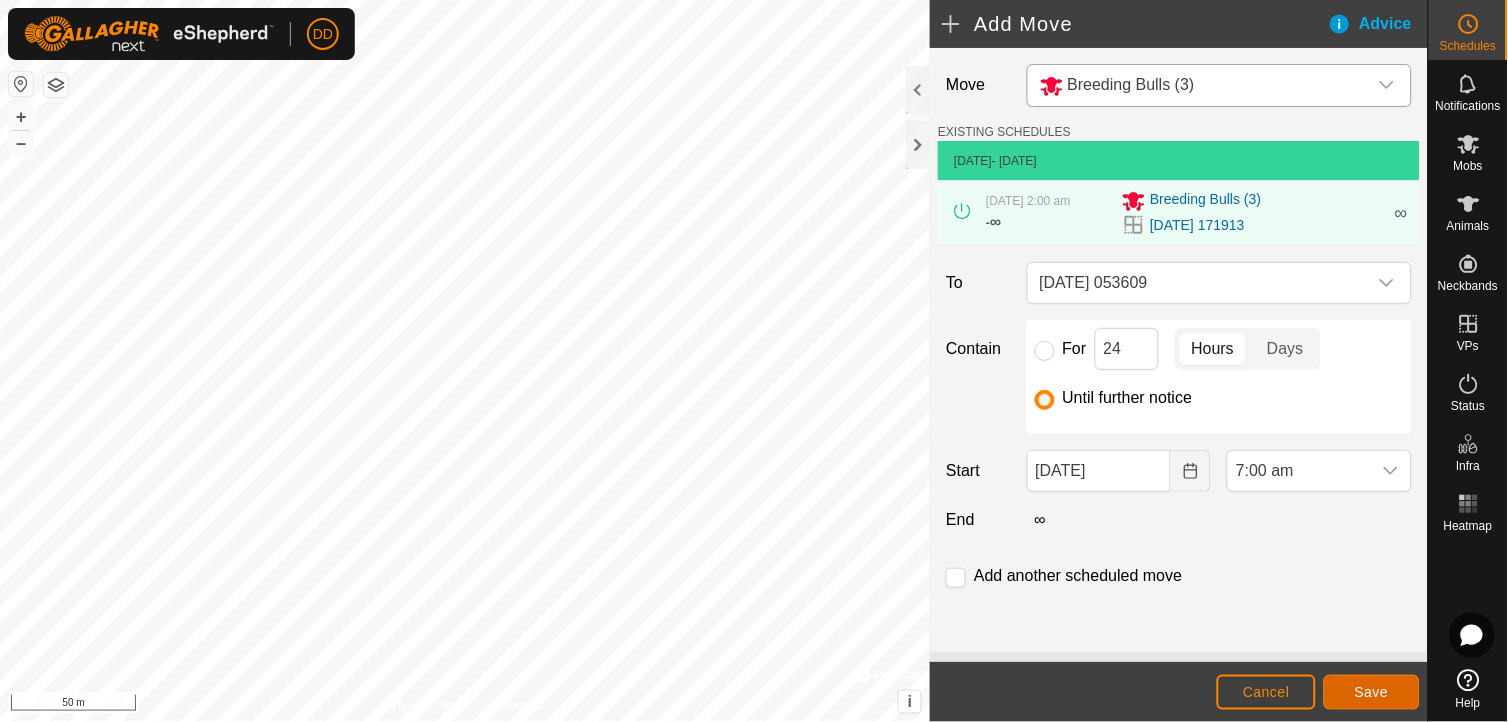 click on "Save" 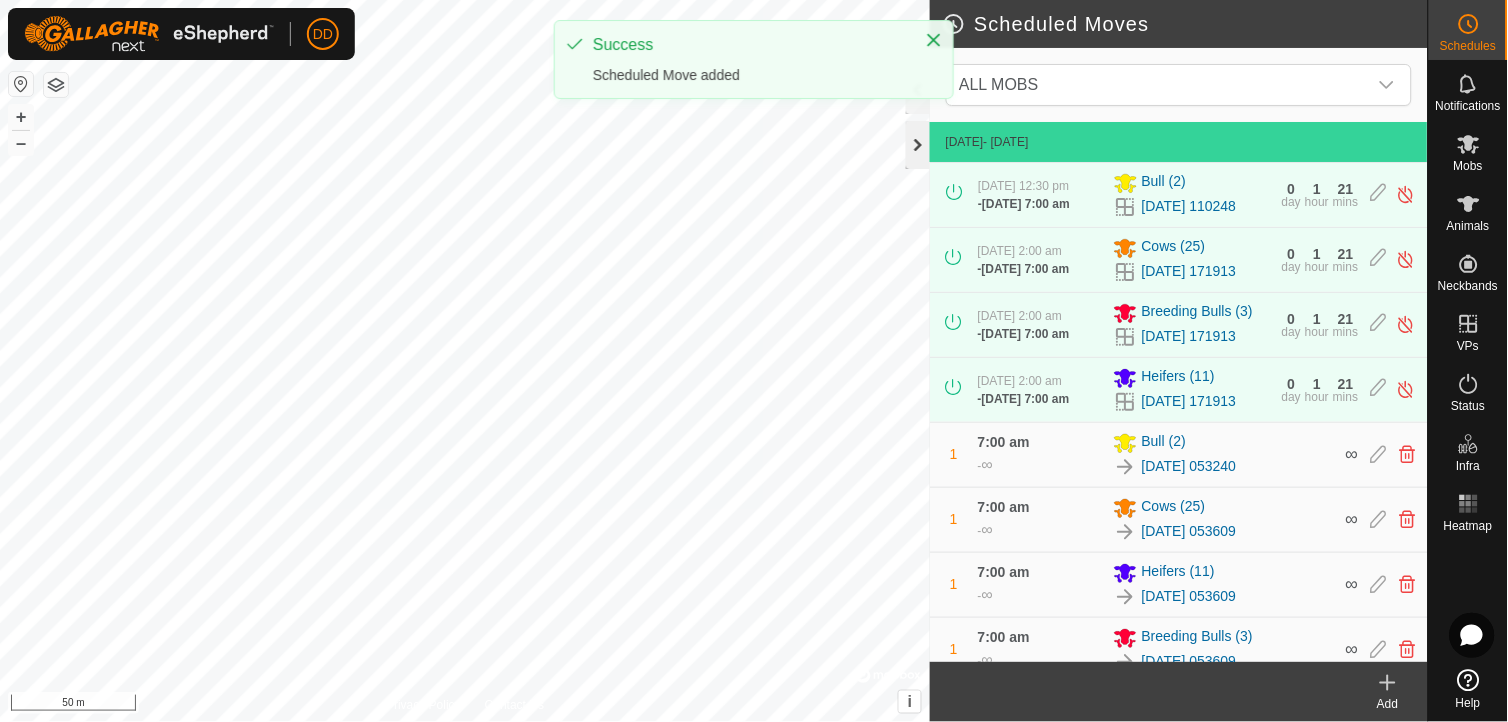 click 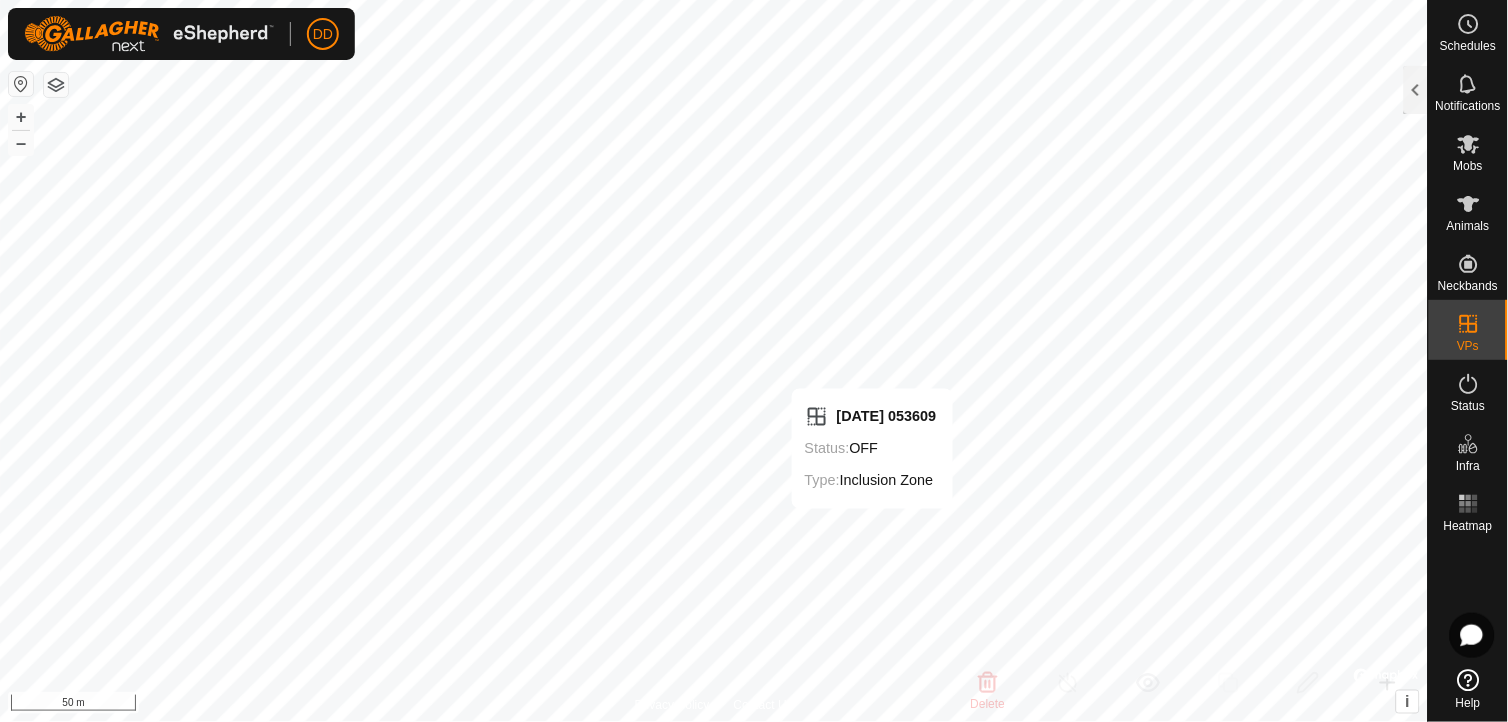 checkbox on "false" 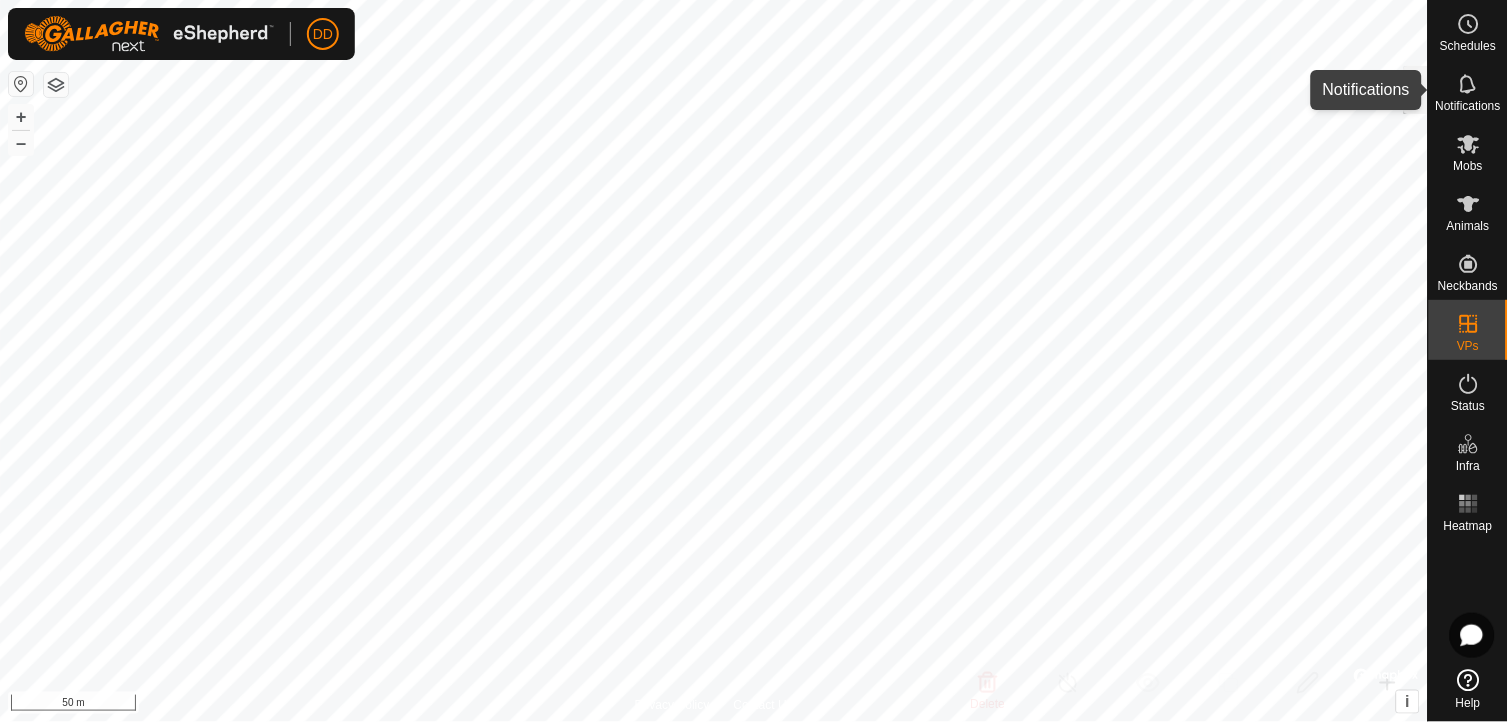 click 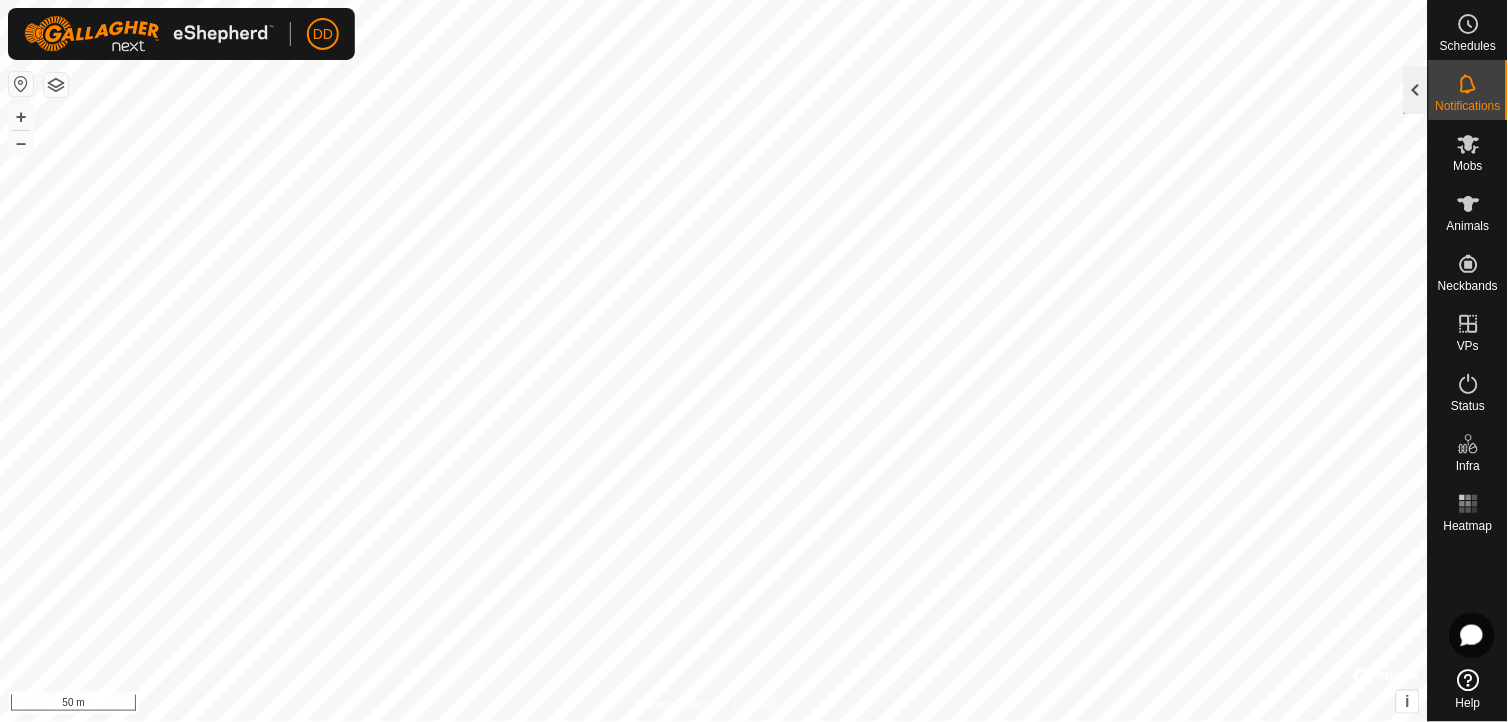 click 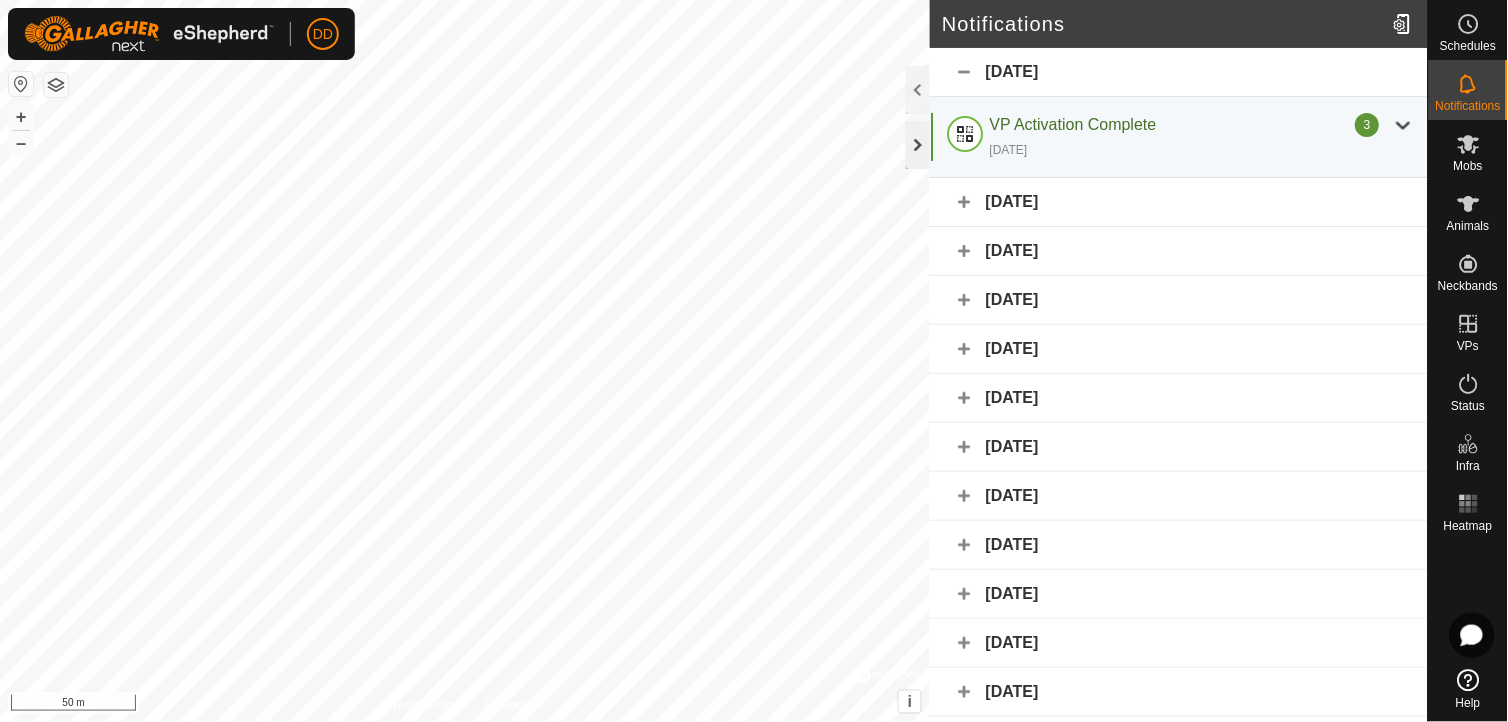 click 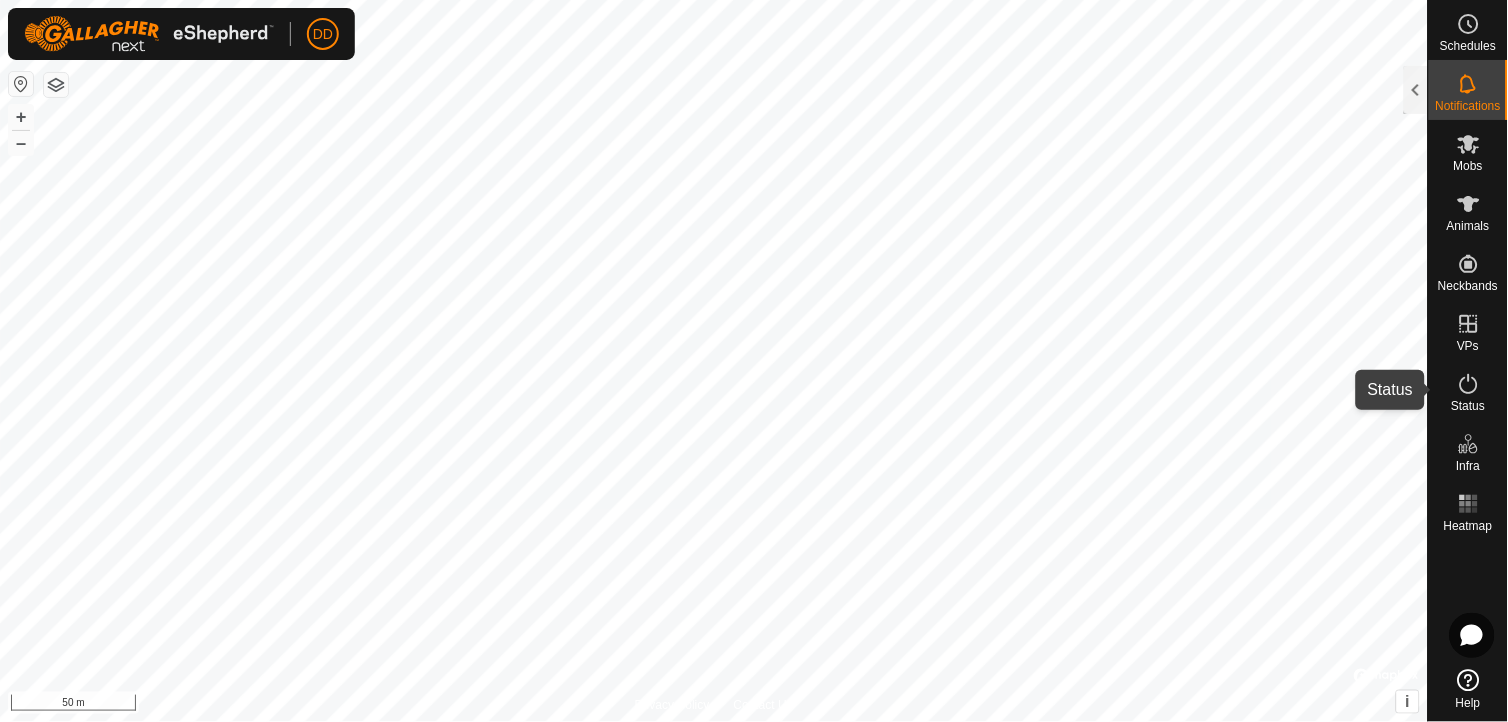 click 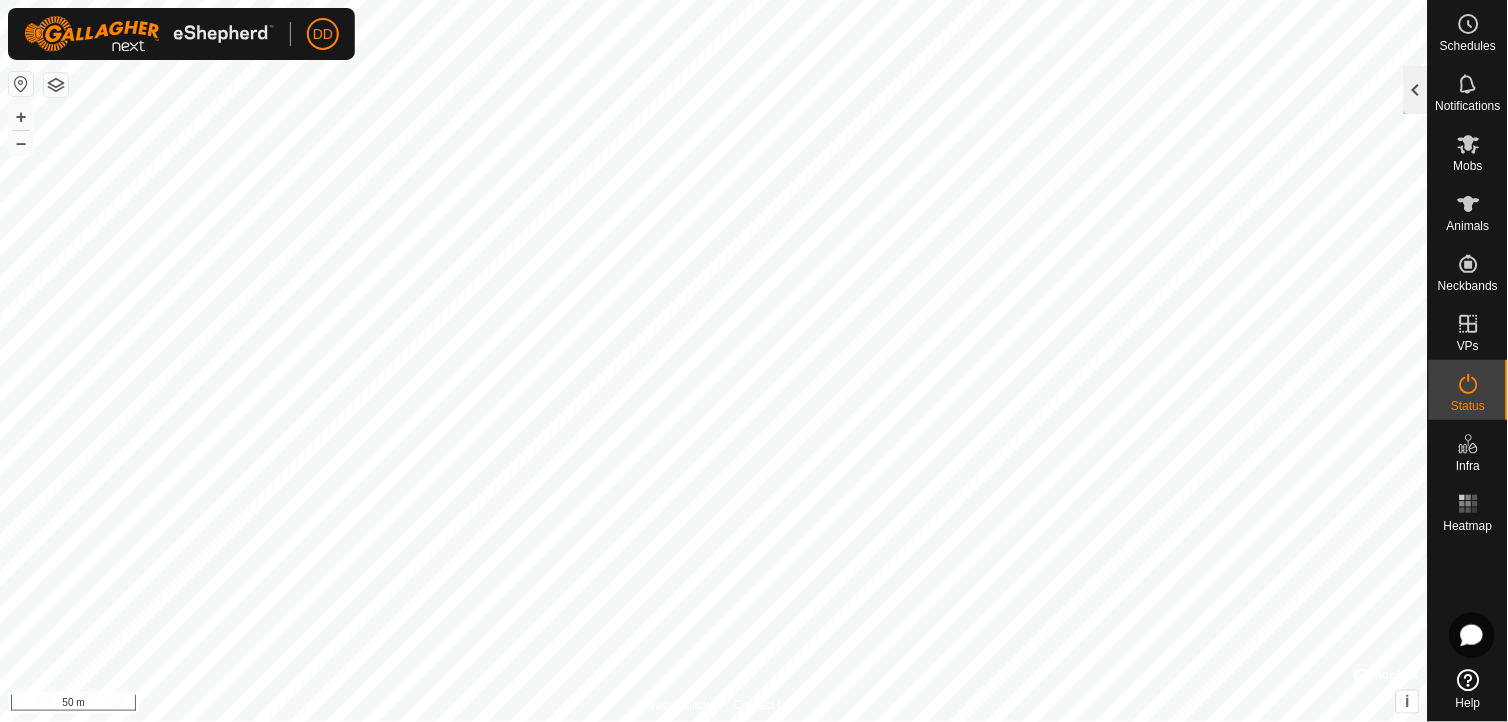 click 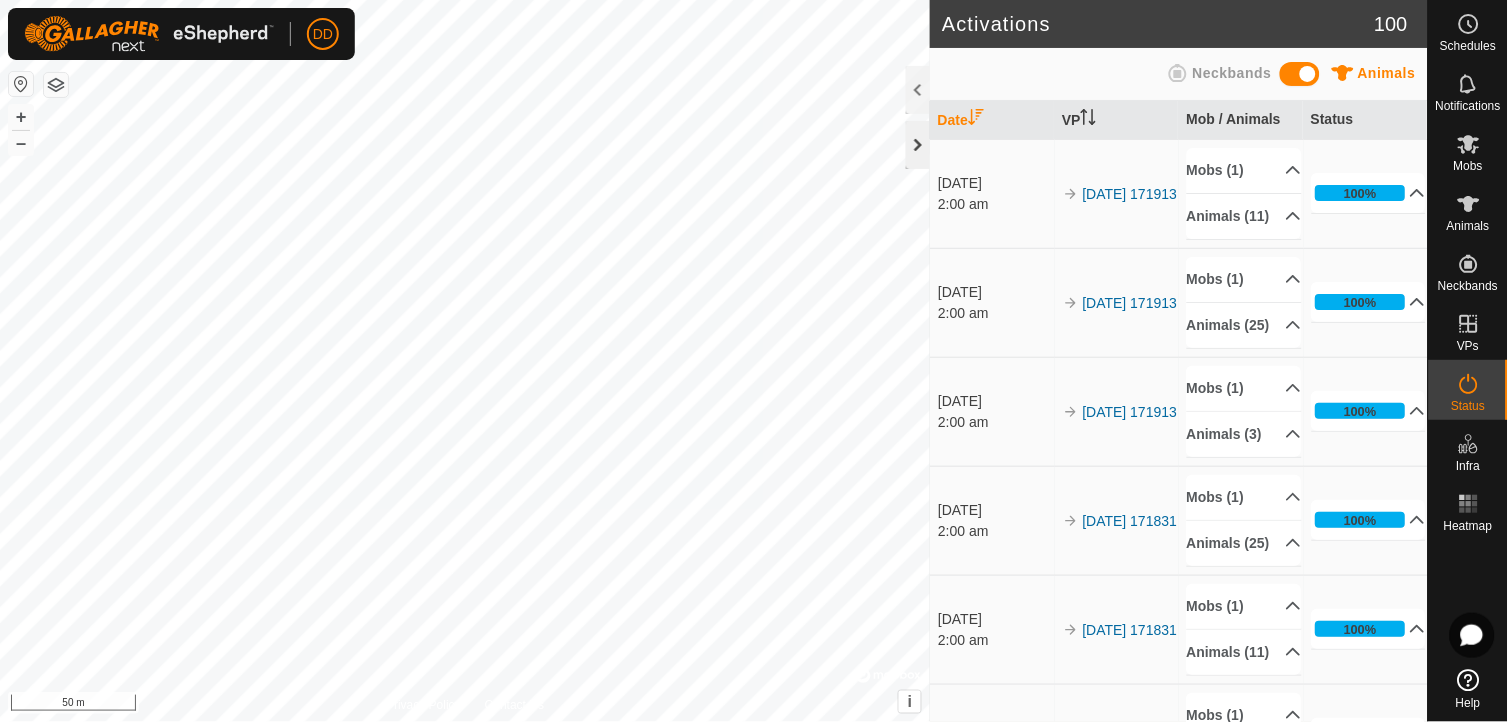 click 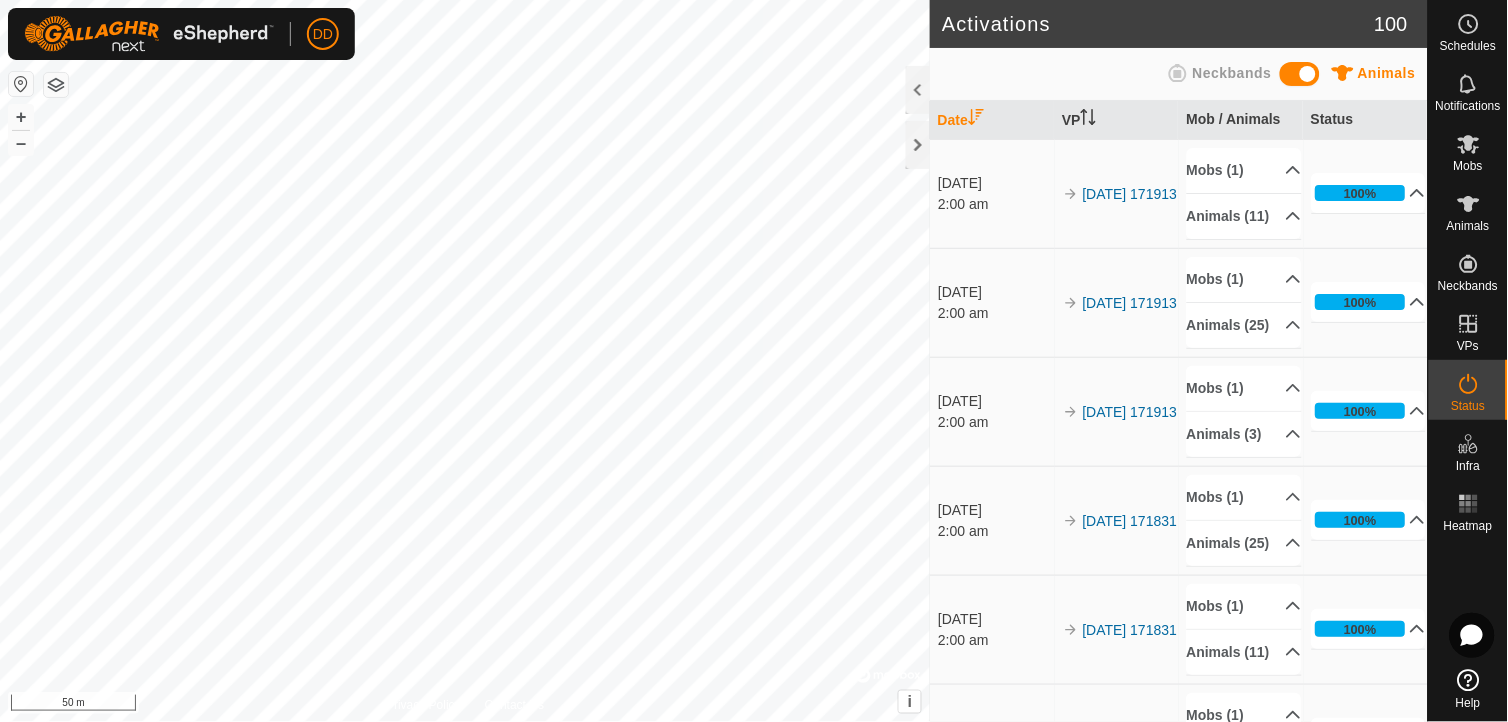 scroll, scrollTop: 0, scrollLeft: 0, axis: both 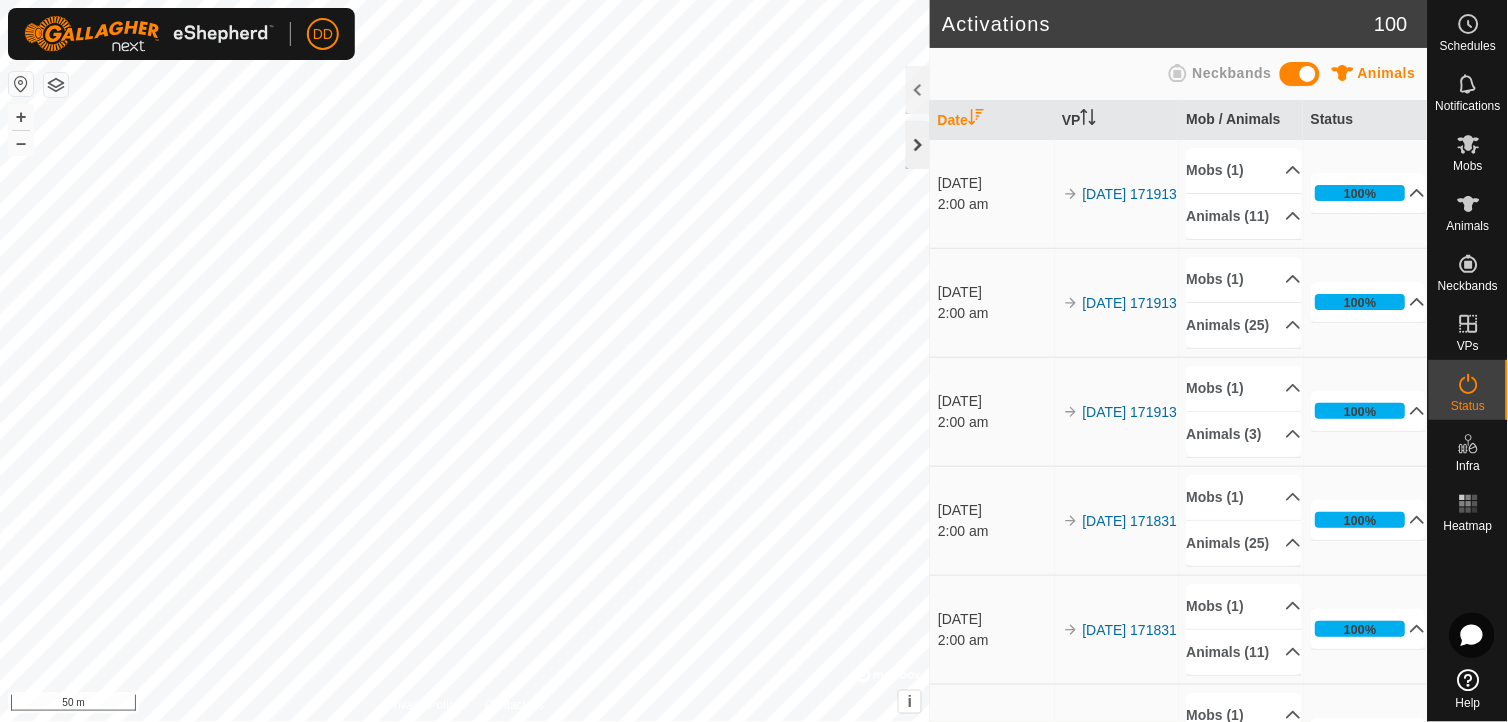 click 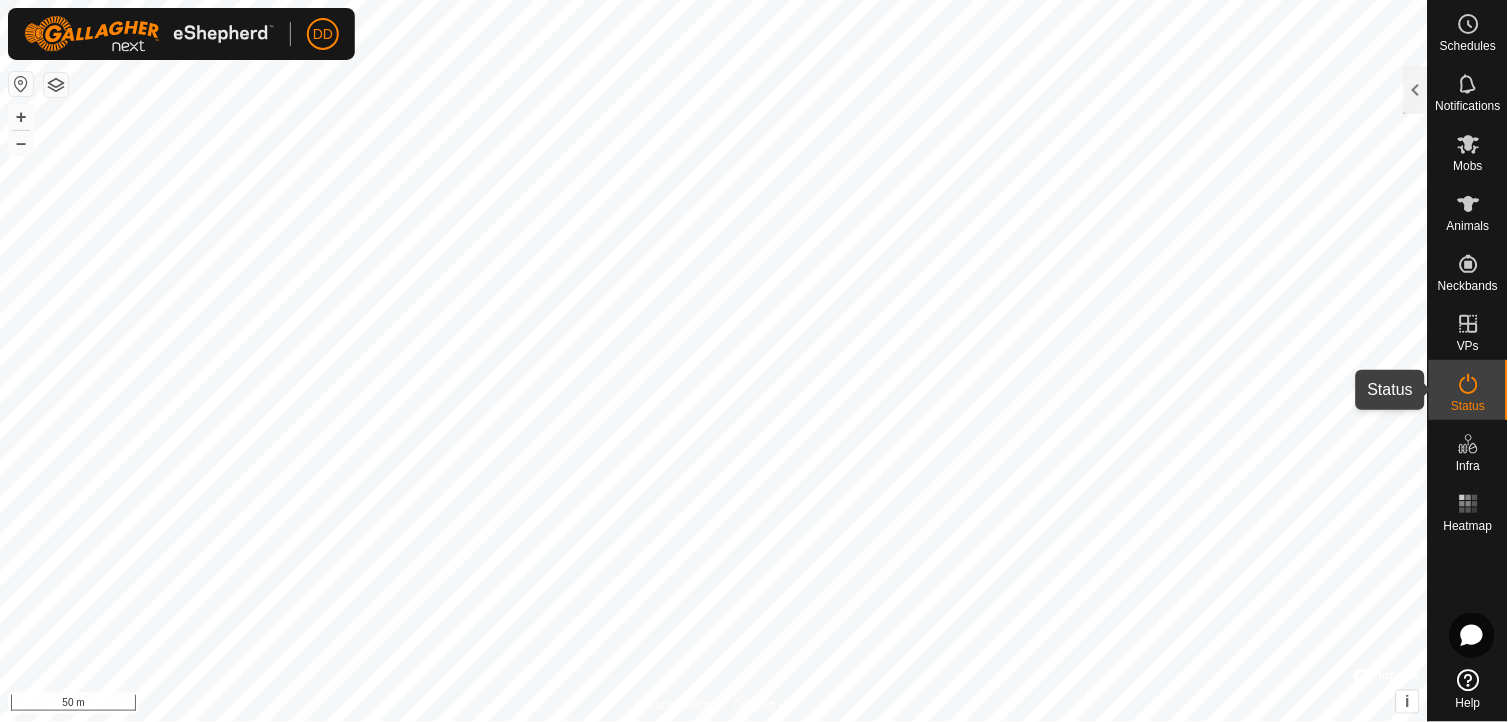 click 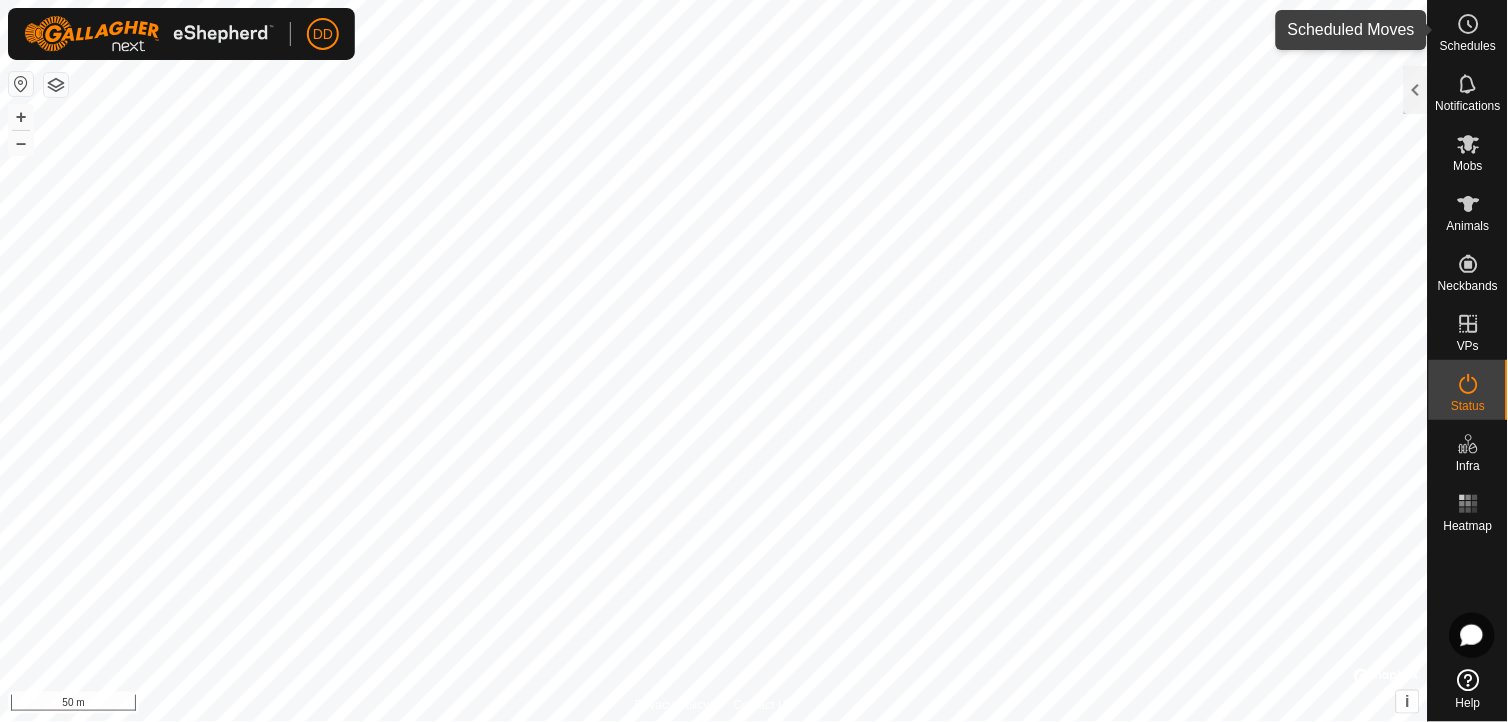 click 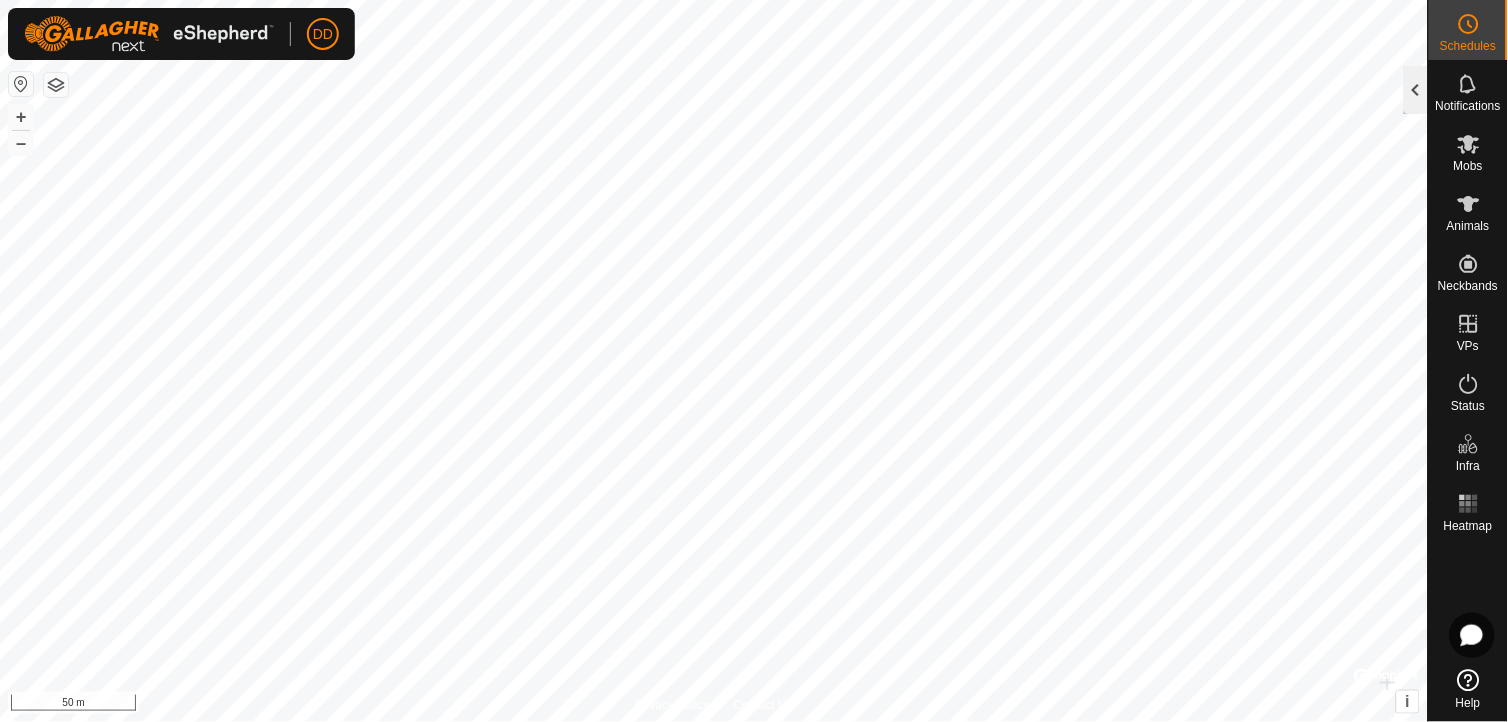 click 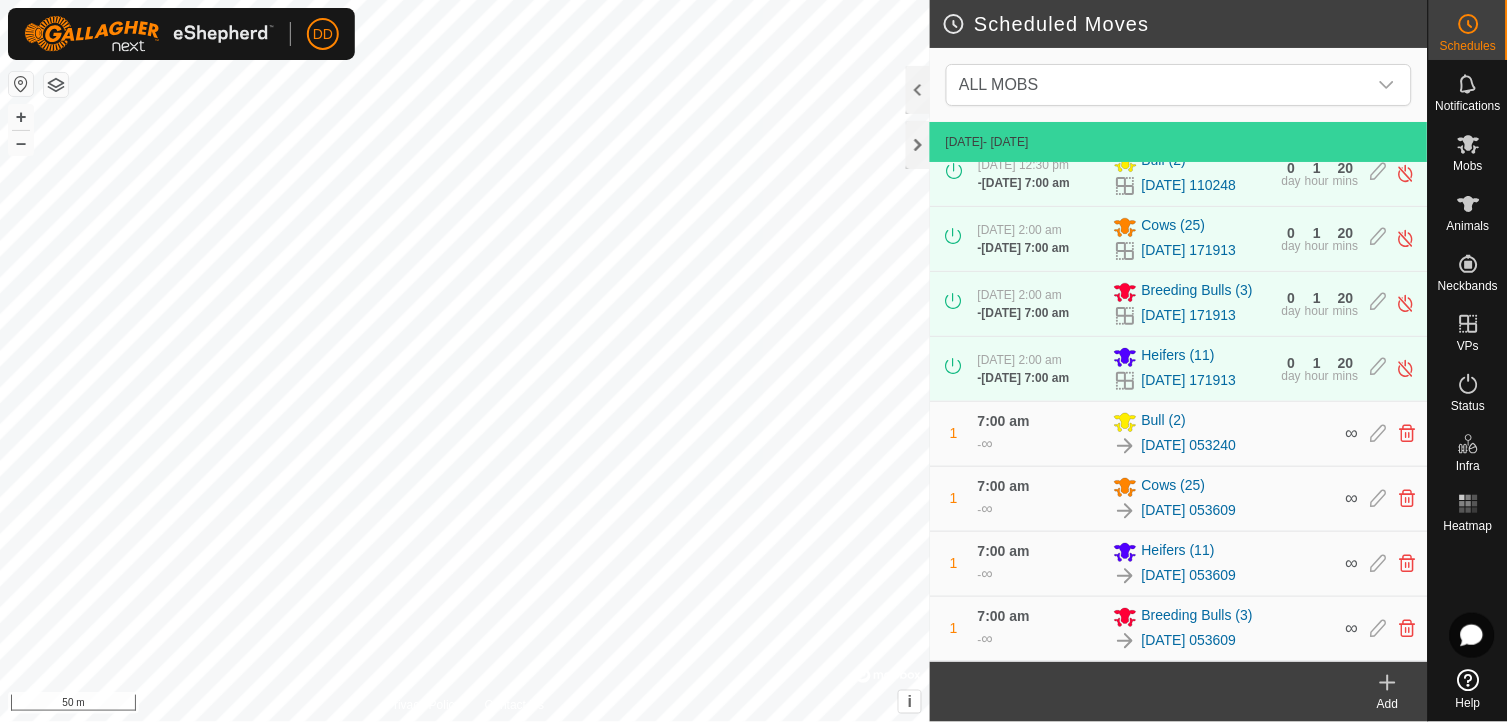 scroll, scrollTop: 93, scrollLeft: 0, axis: vertical 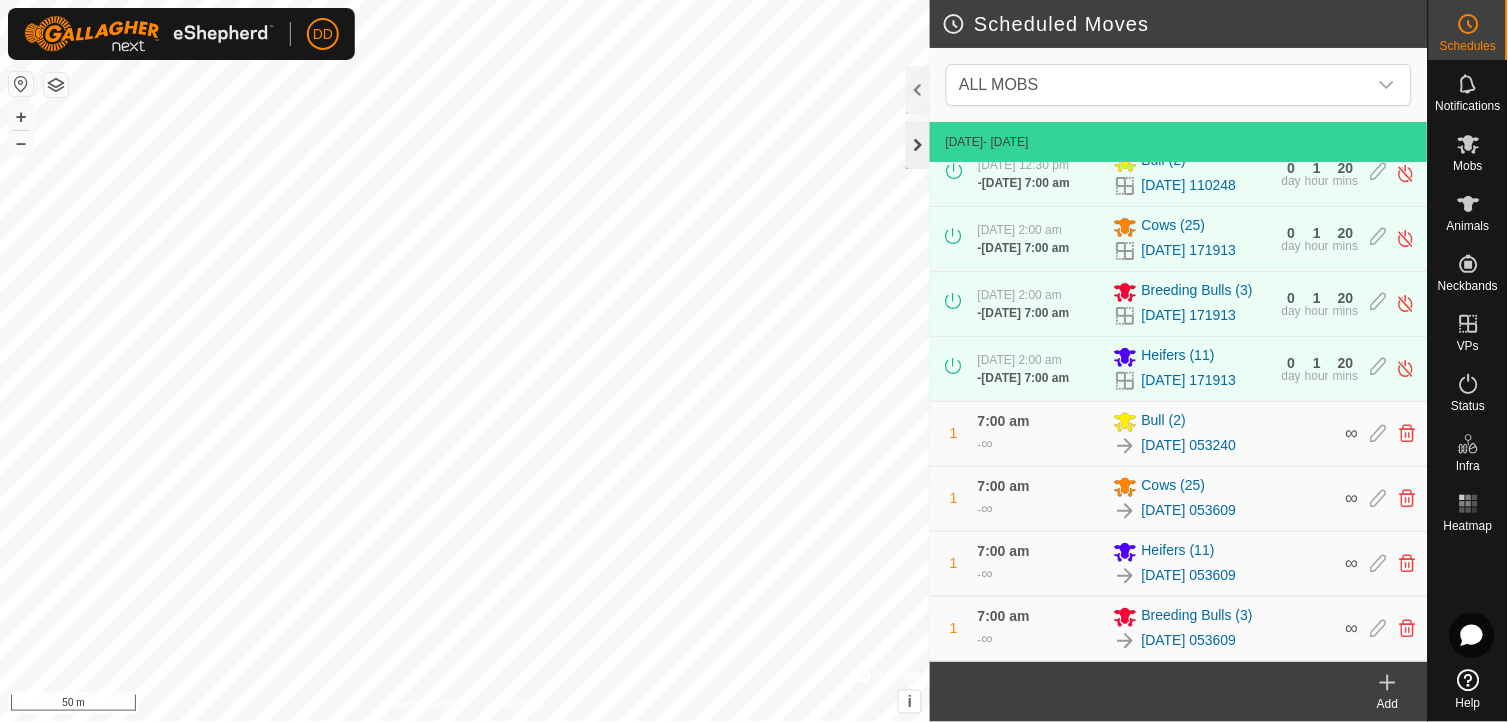 click 